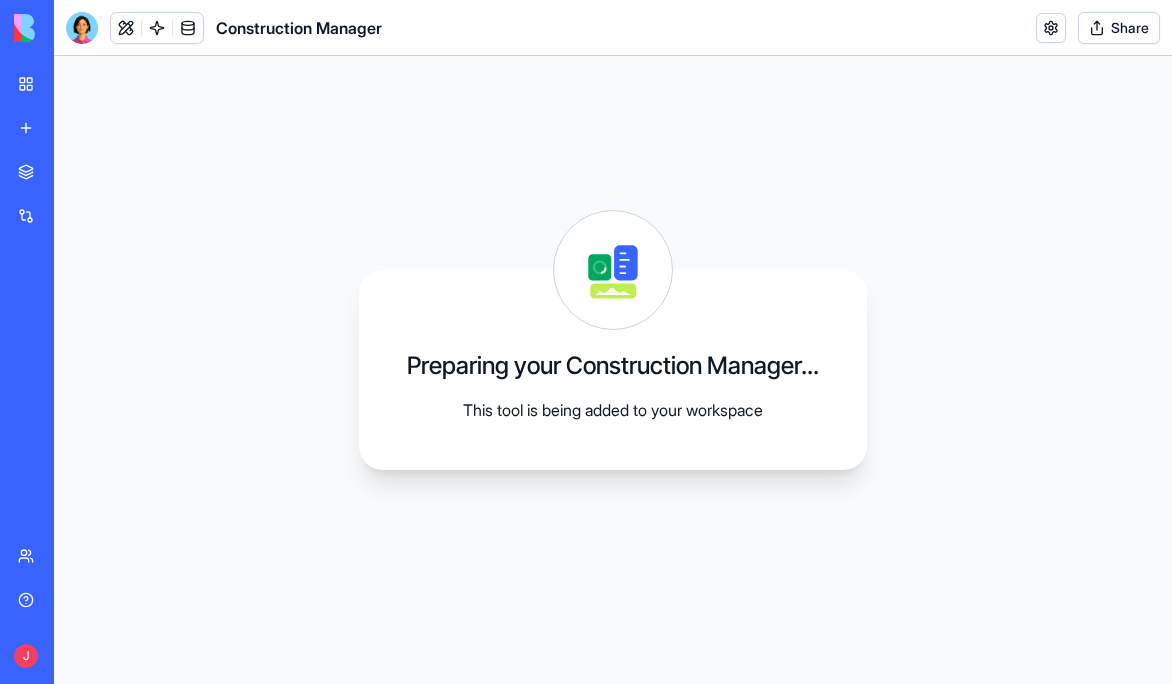 scroll, scrollTop: 0, scrollLeft: 0, axis: both 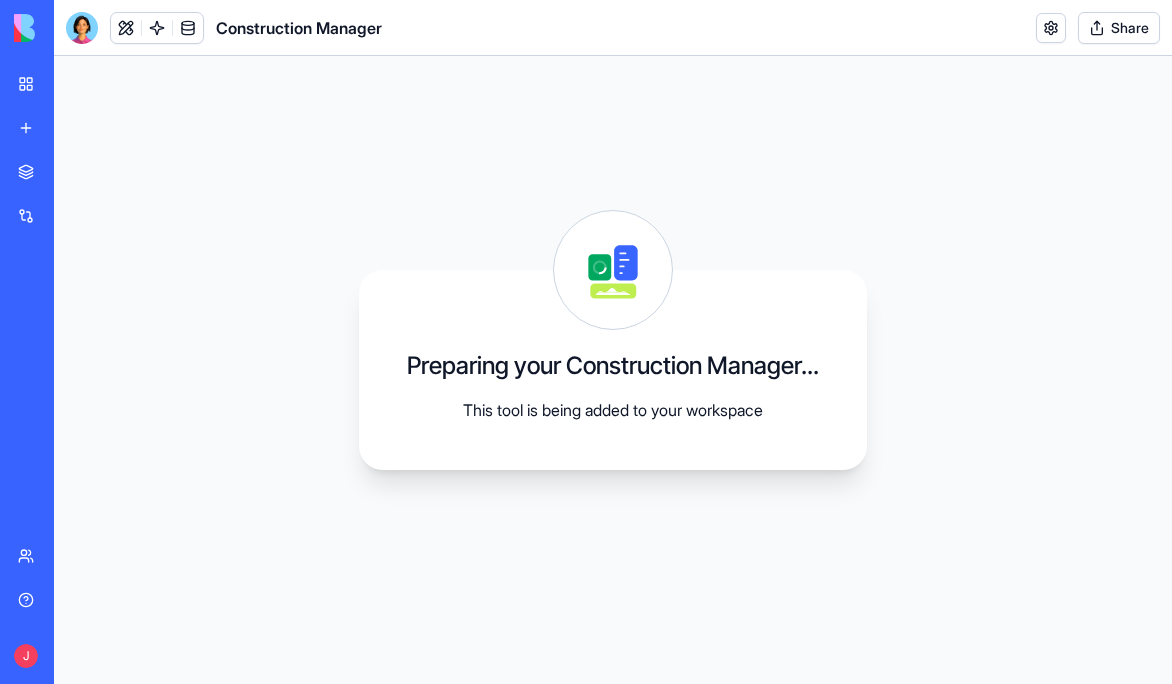 click on "Upgrade" at bounding box center (138, 656) 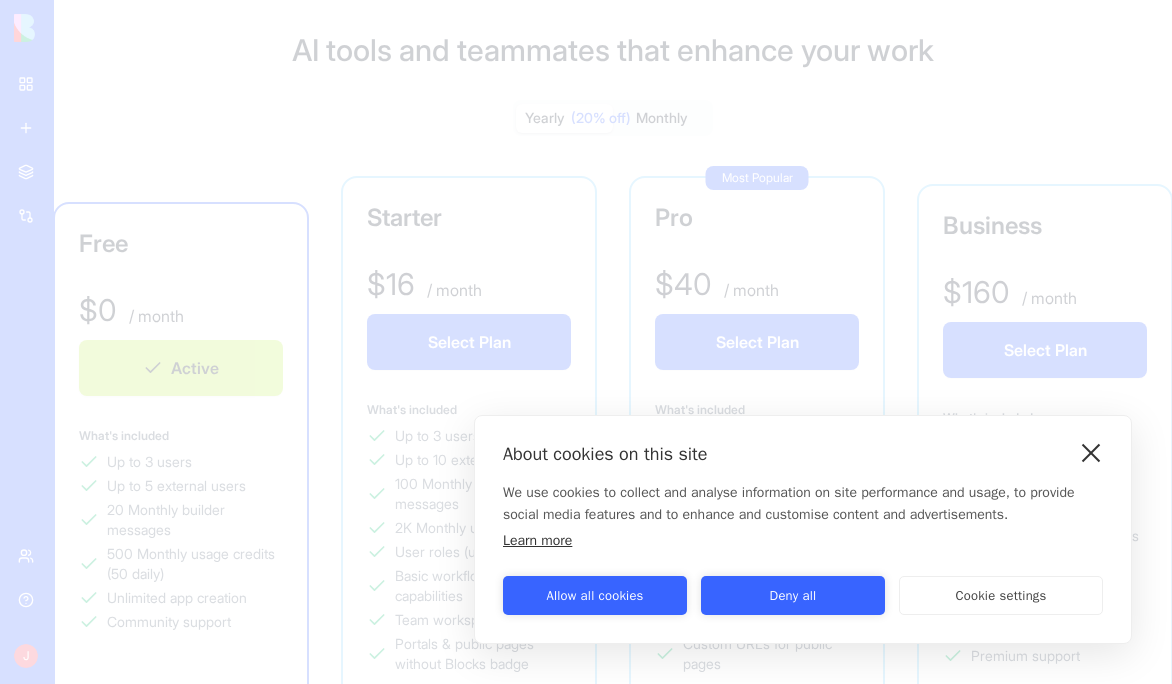 click at bounding box center [1091, 452] 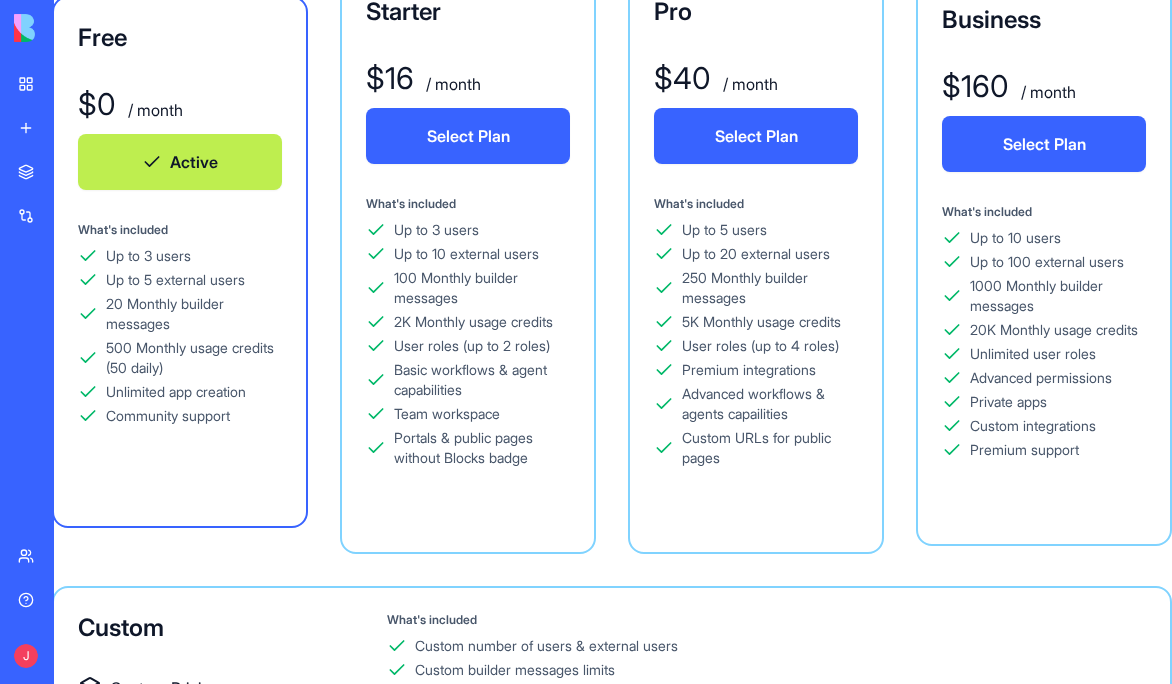 scroll, scrollTop: 208, scrollLeft: 1, axis: both 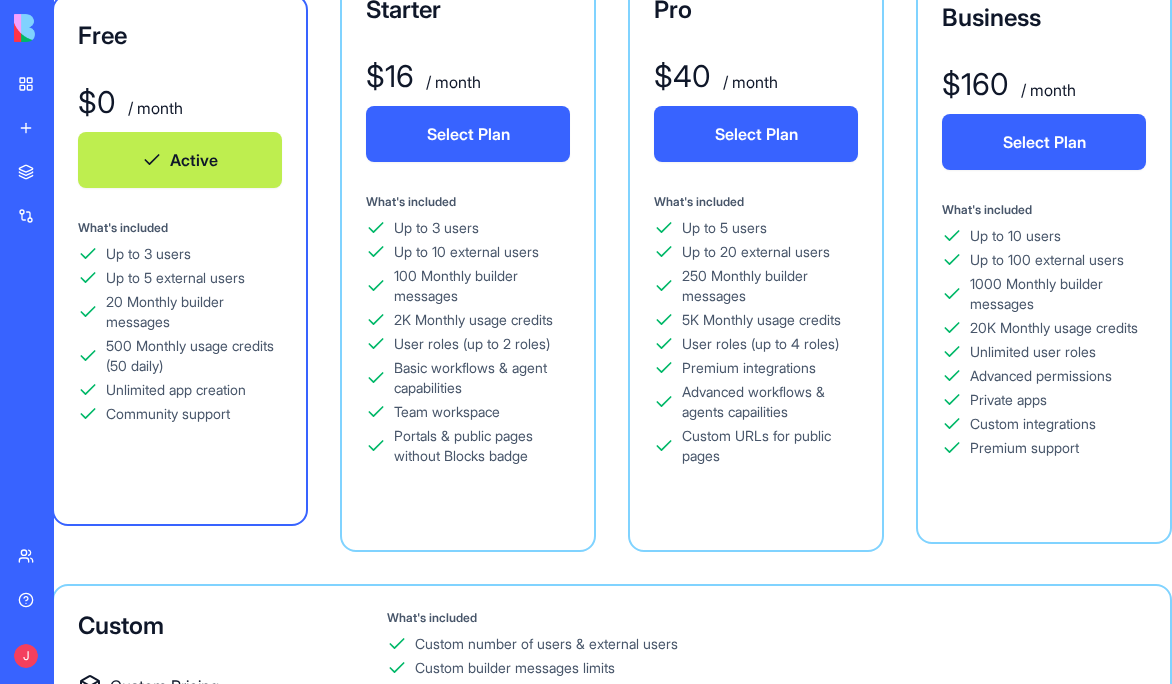 click on "Help" at bounding box center (61, 600) 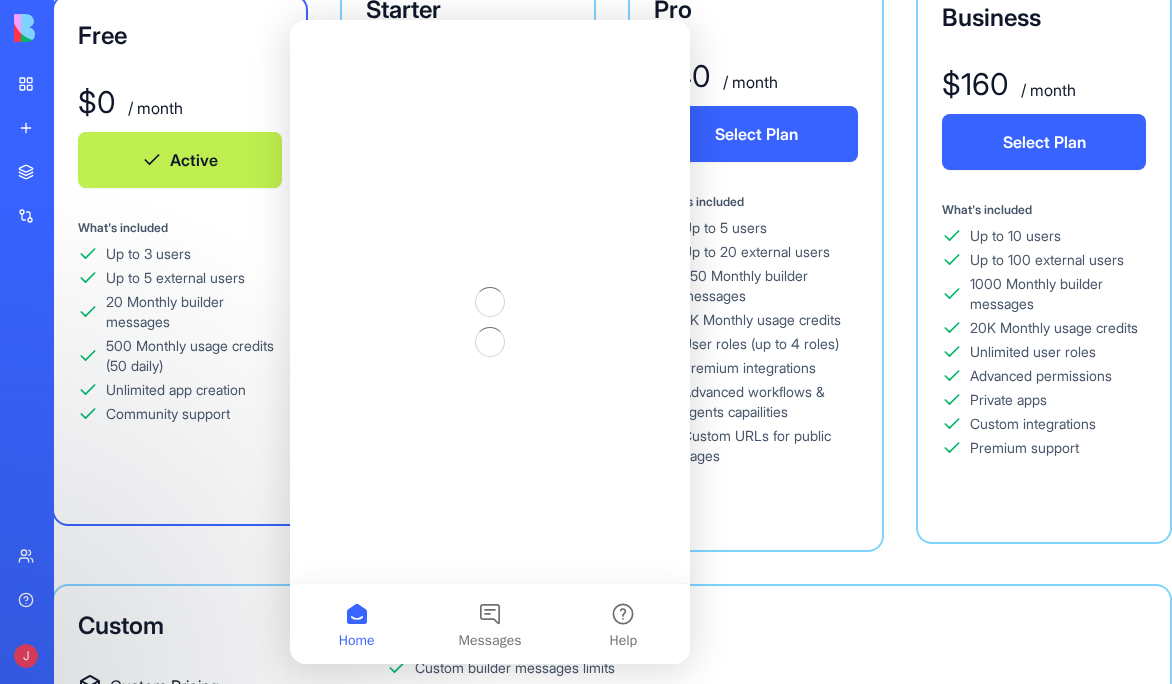 scroll, scrollTop: 0, scrollLeft: 0, axis: both 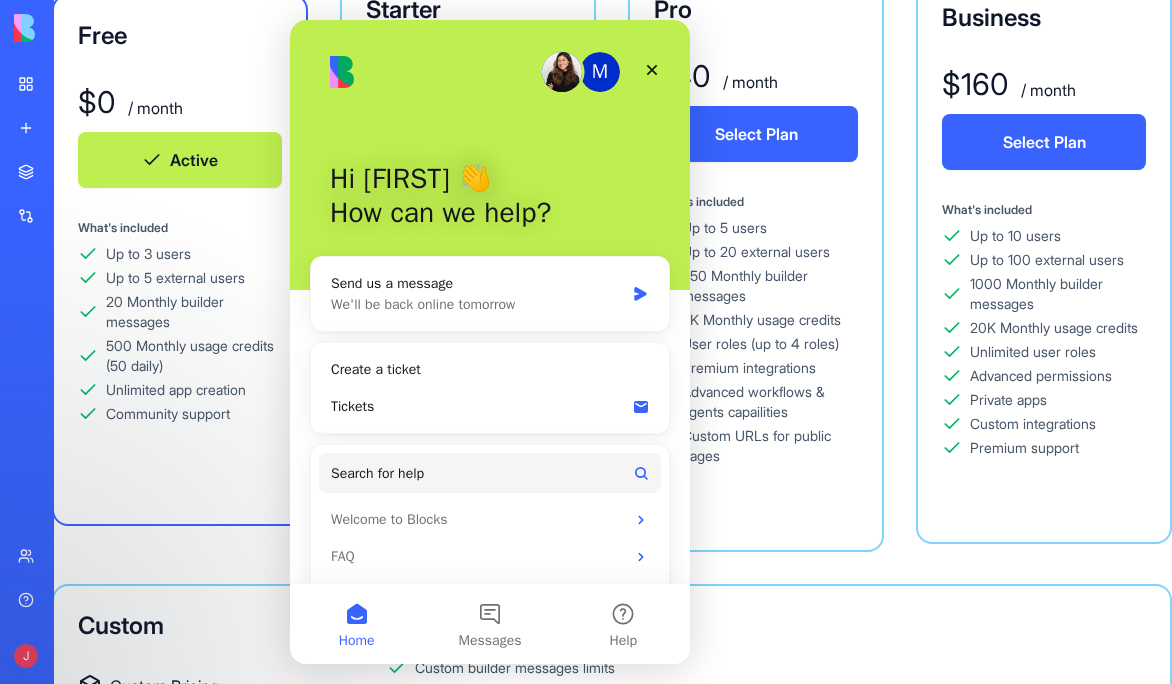 click on "Marketplace" at bounding box center [61, 172] 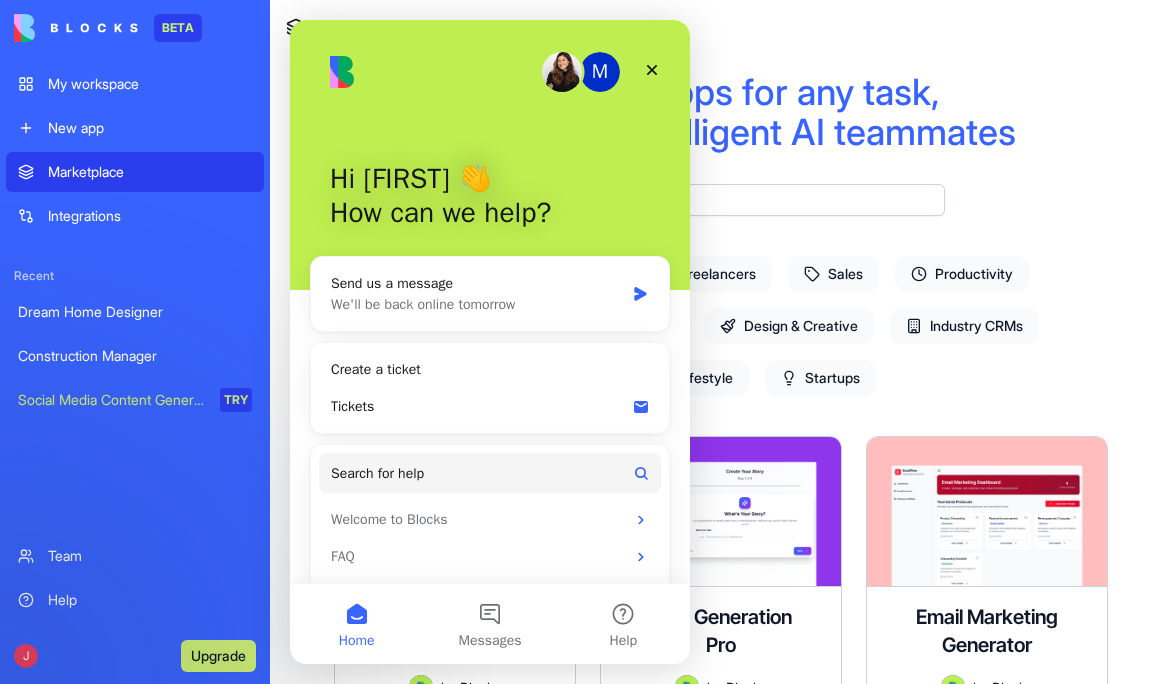 click on "Discover apps for any task,  powered by intelligent AI teammates" at bounding box center (721, 112) 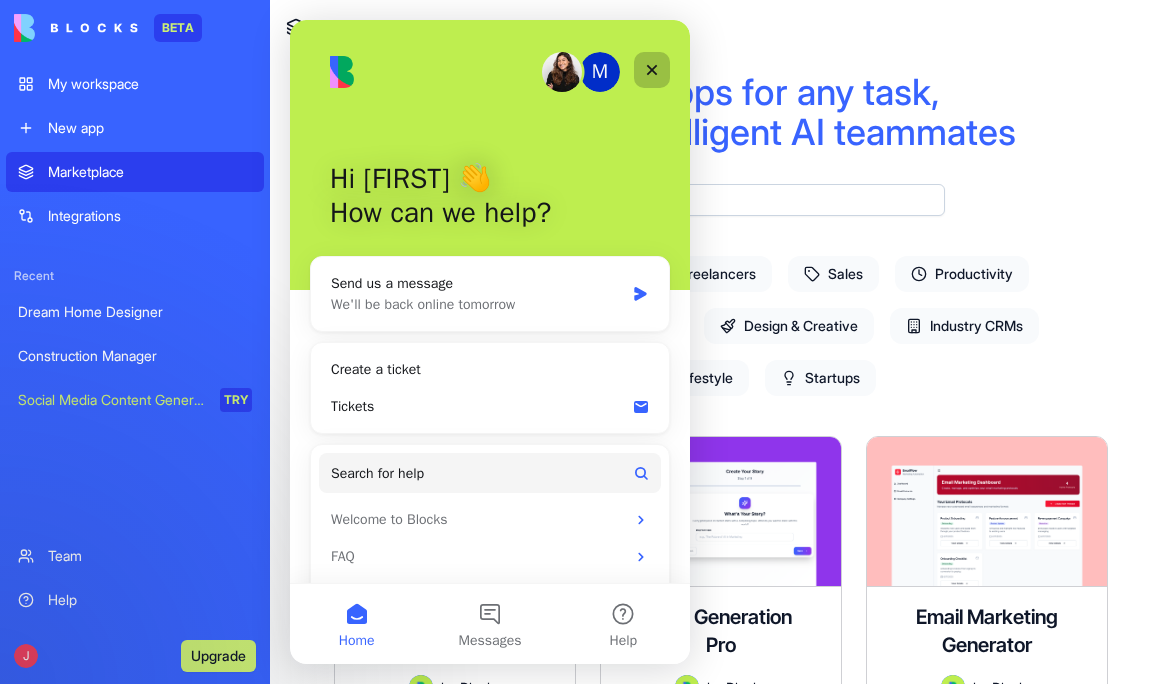 click 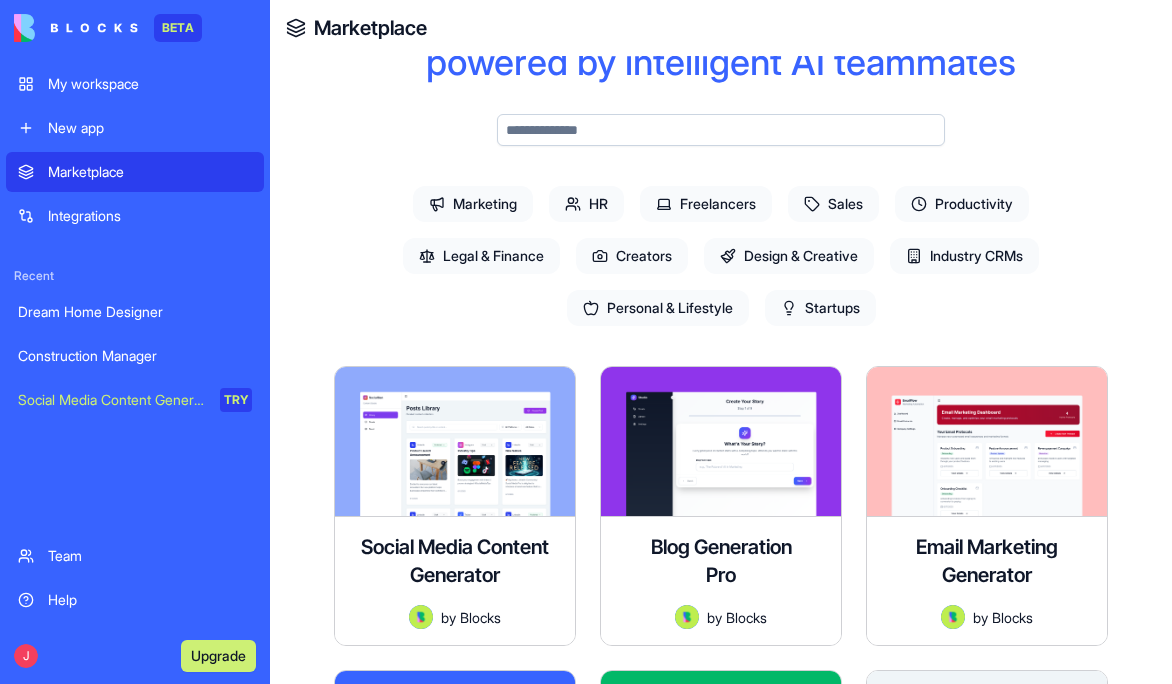 scroll, scrollTop: 130, scrollLeft: 0, axis: vertical 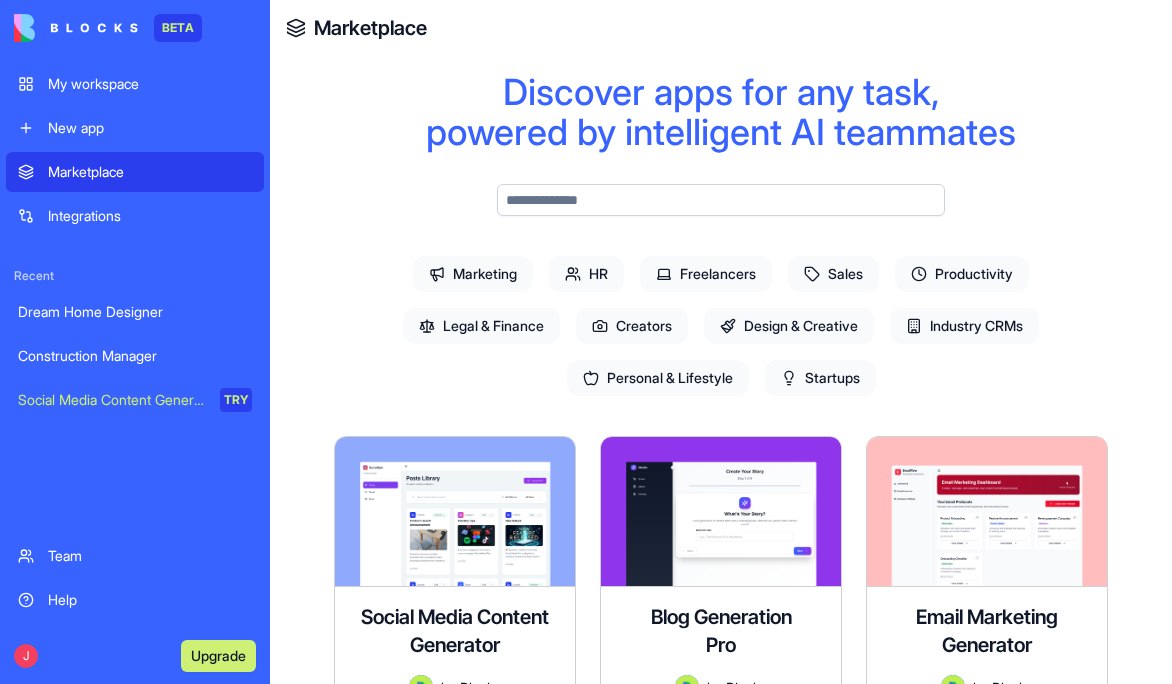 click at bounding box center (721, 200) 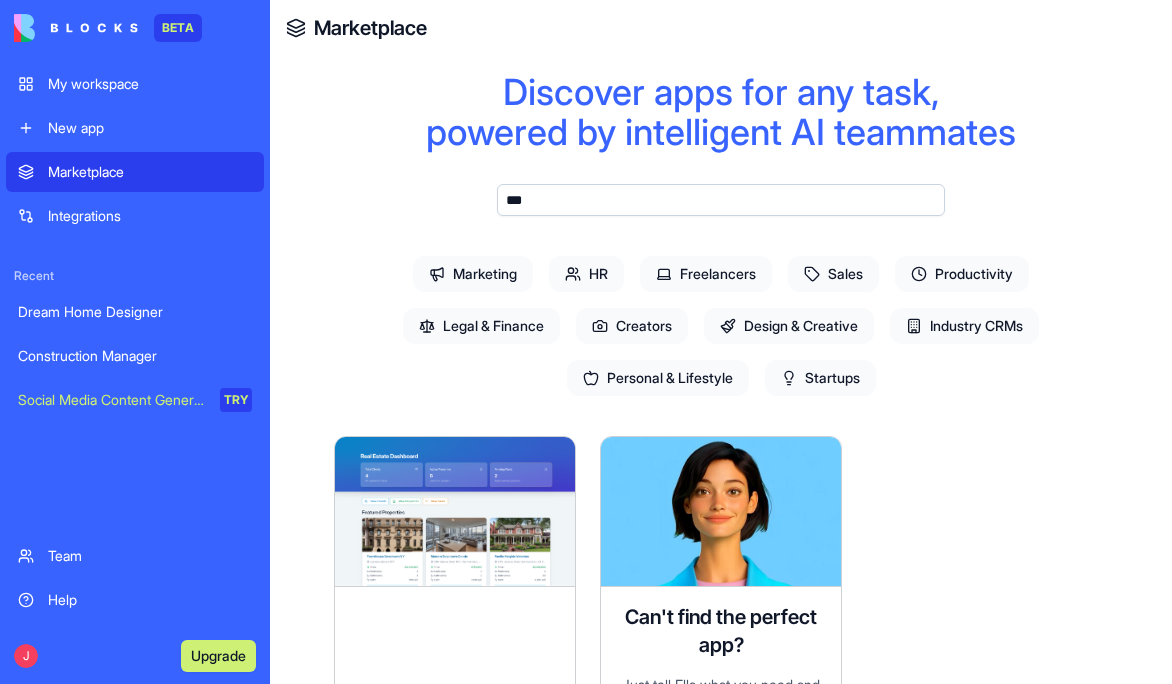scroll, scrollTop: 220, scrollLeft: 0, axis: vertical 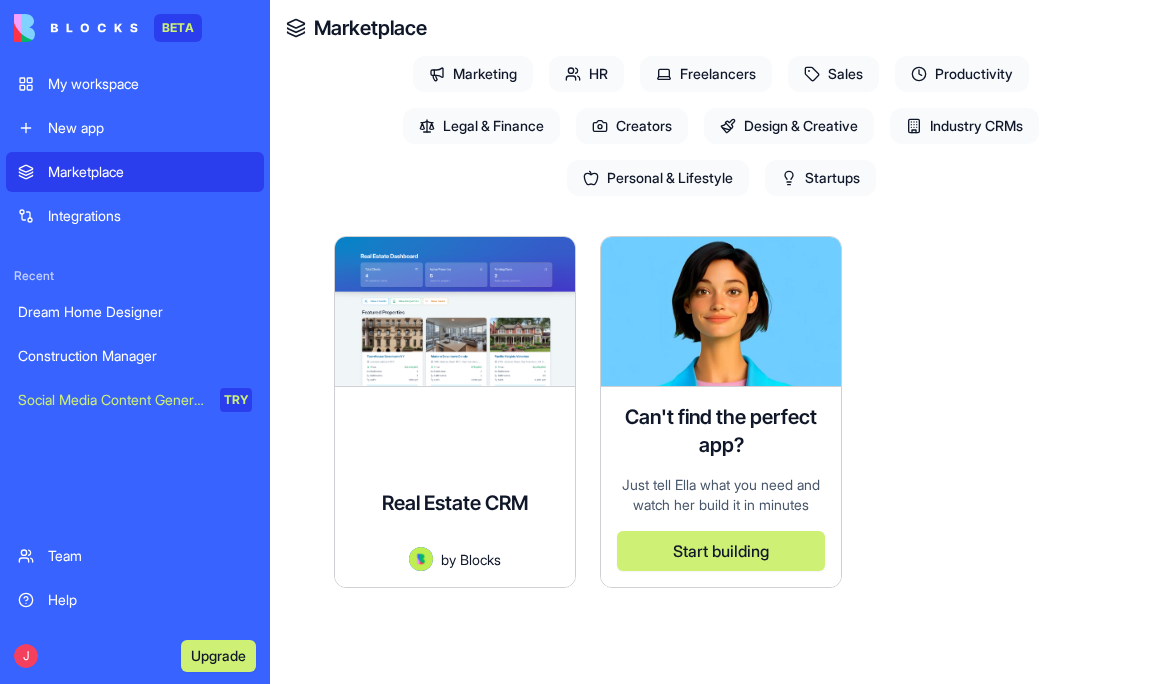 type on "***" 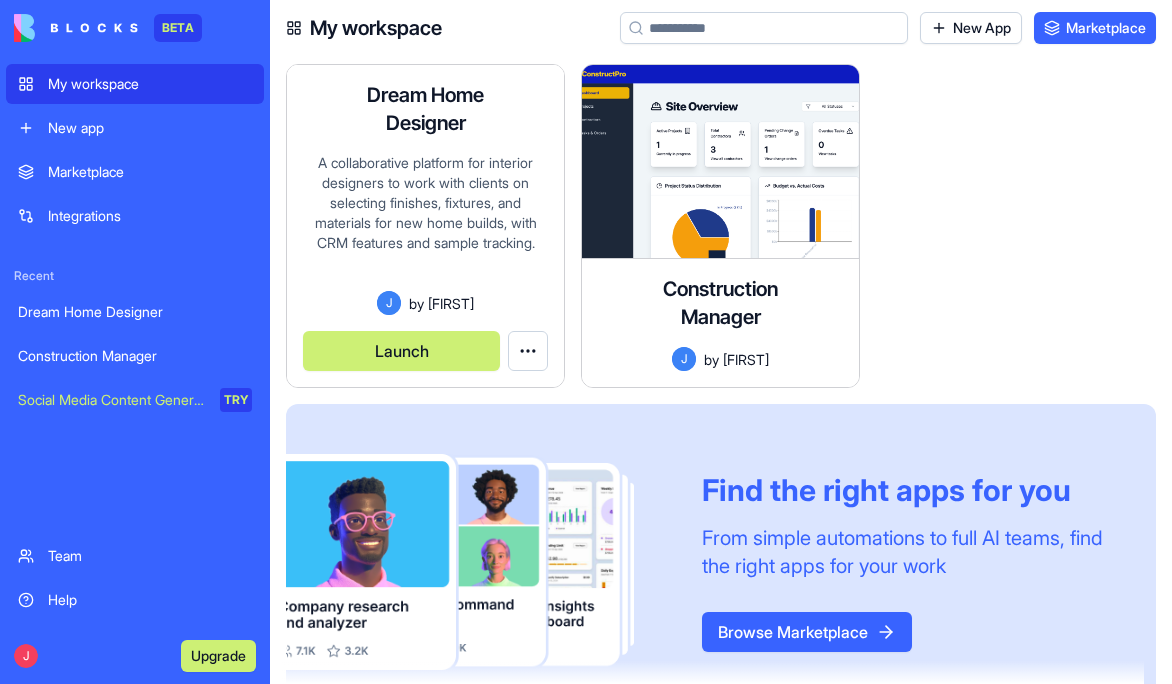 click on "Launch" at bounding box center [401, 351] 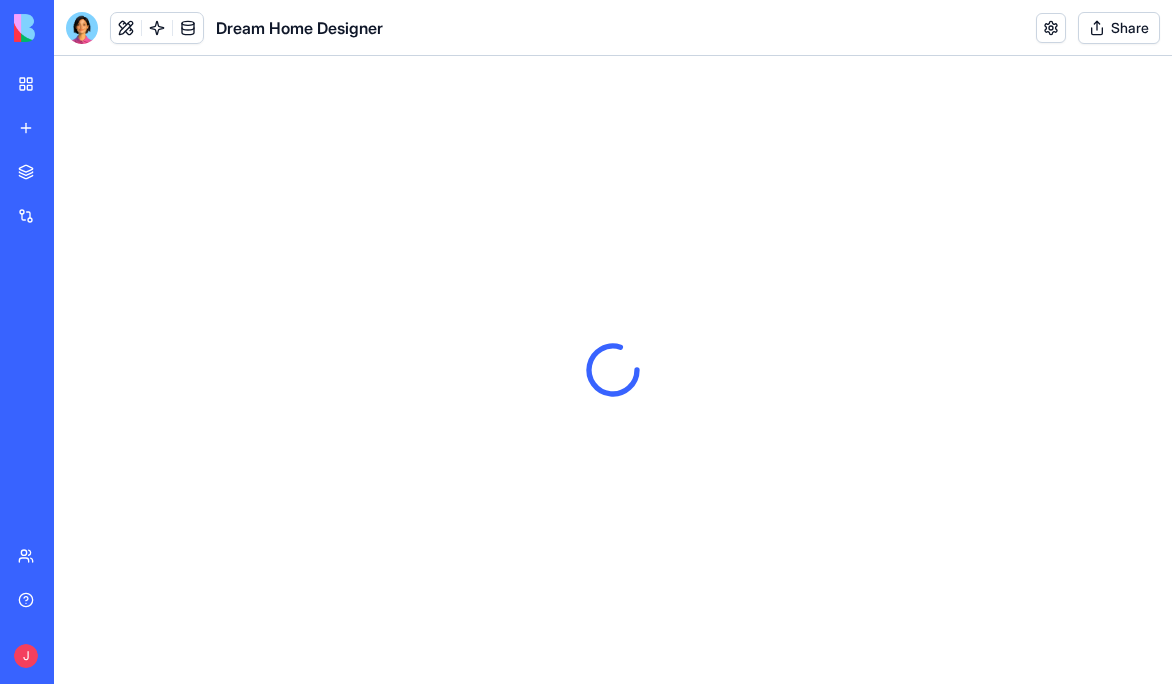 scroll, scrollTop: 0, scrollLeft: 0, axis: both 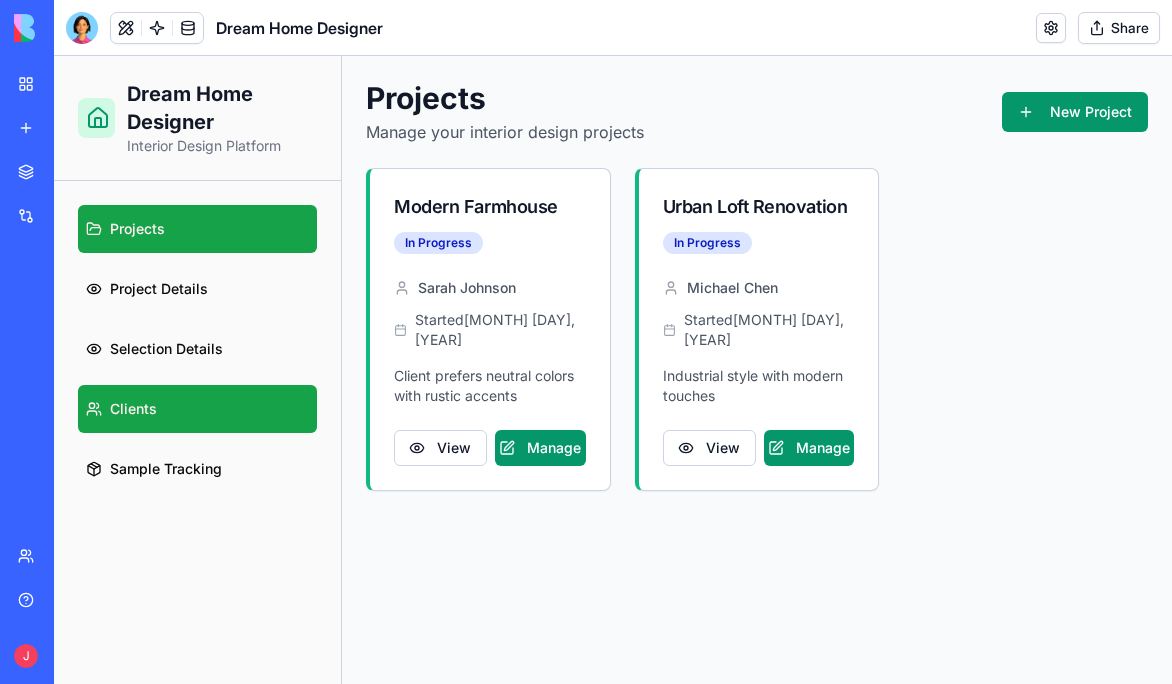 click on "Clients" at bounding box center [133, 409] 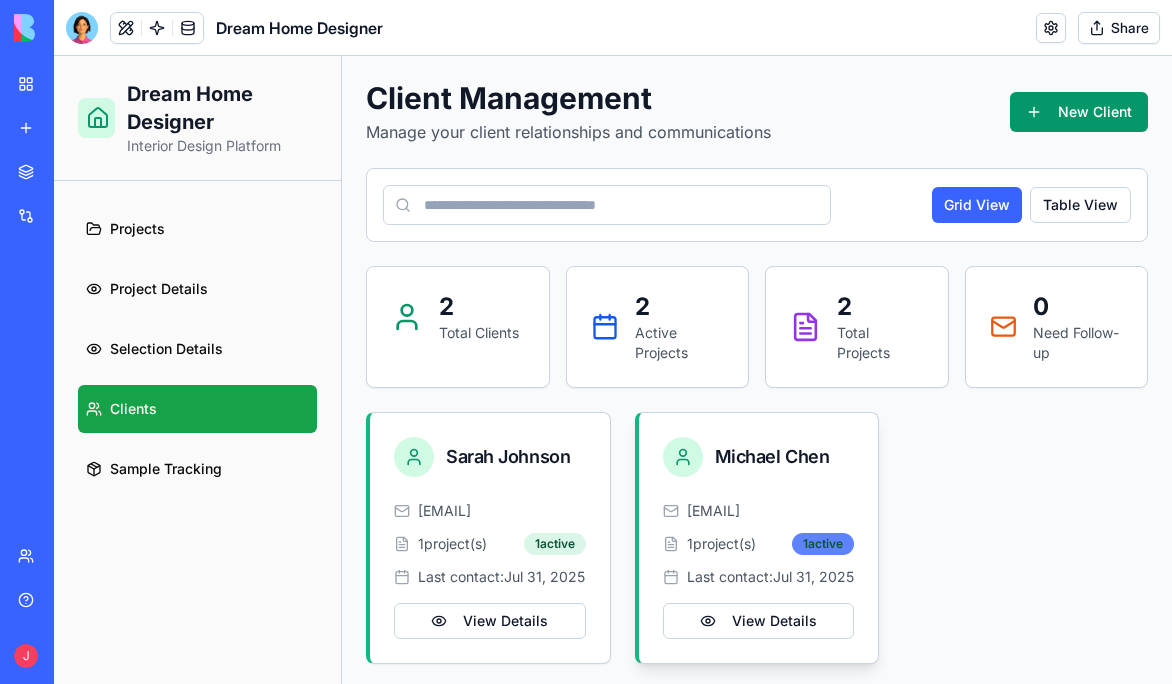 scroll, scrollTop: 24, scrollLeft: 0, axis: vertical 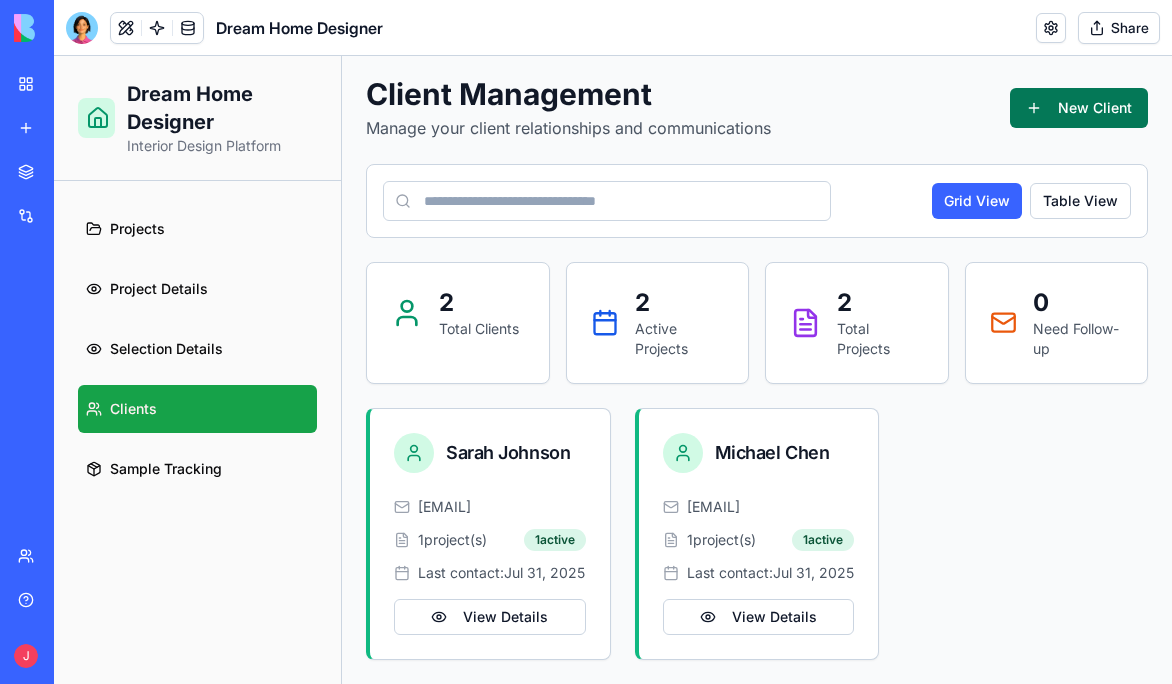 click on "New Client" at bounding box center (1079, 108) 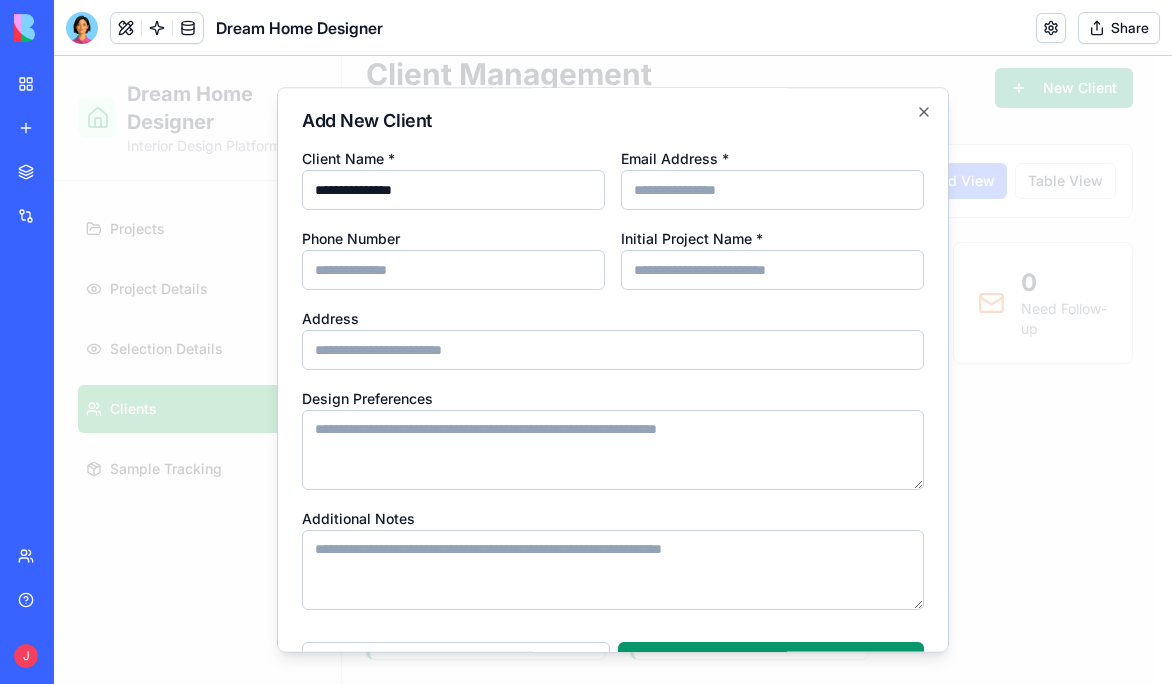 type on "**********" 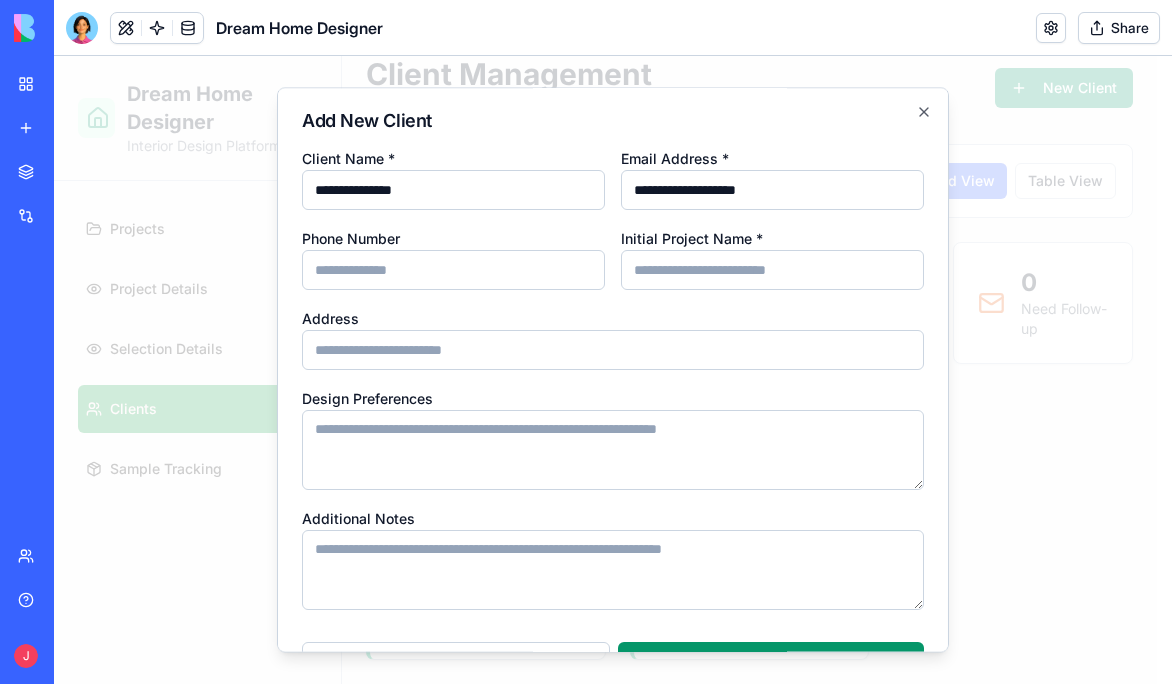 type on "**********" 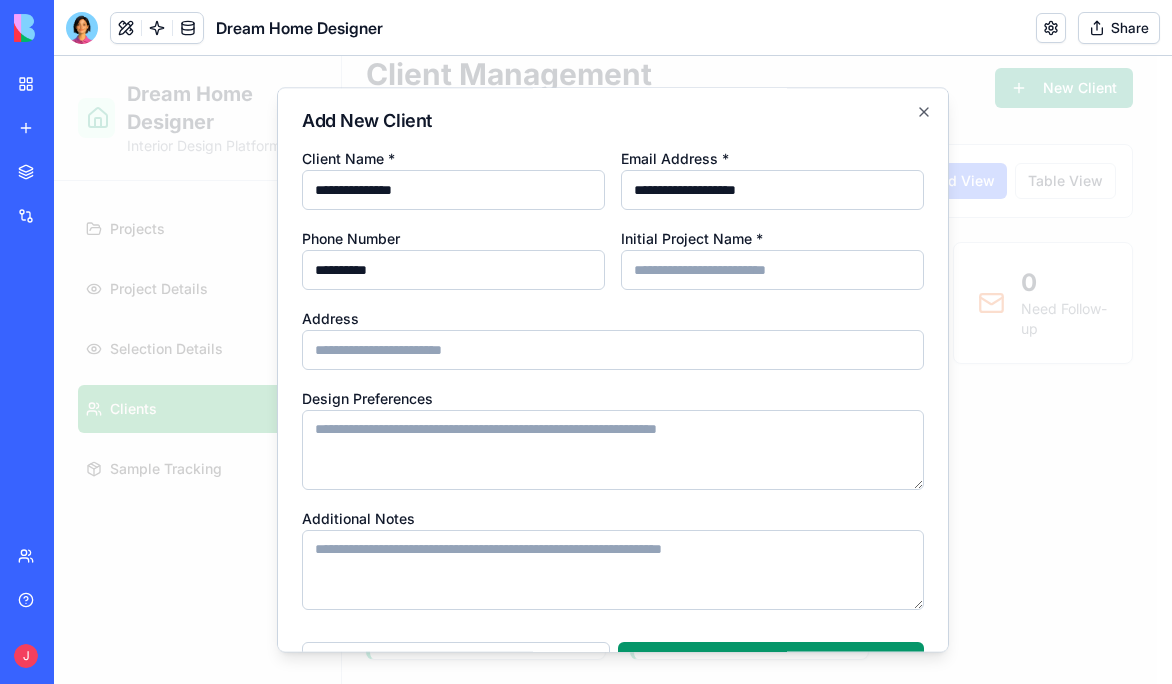 type on "**********" 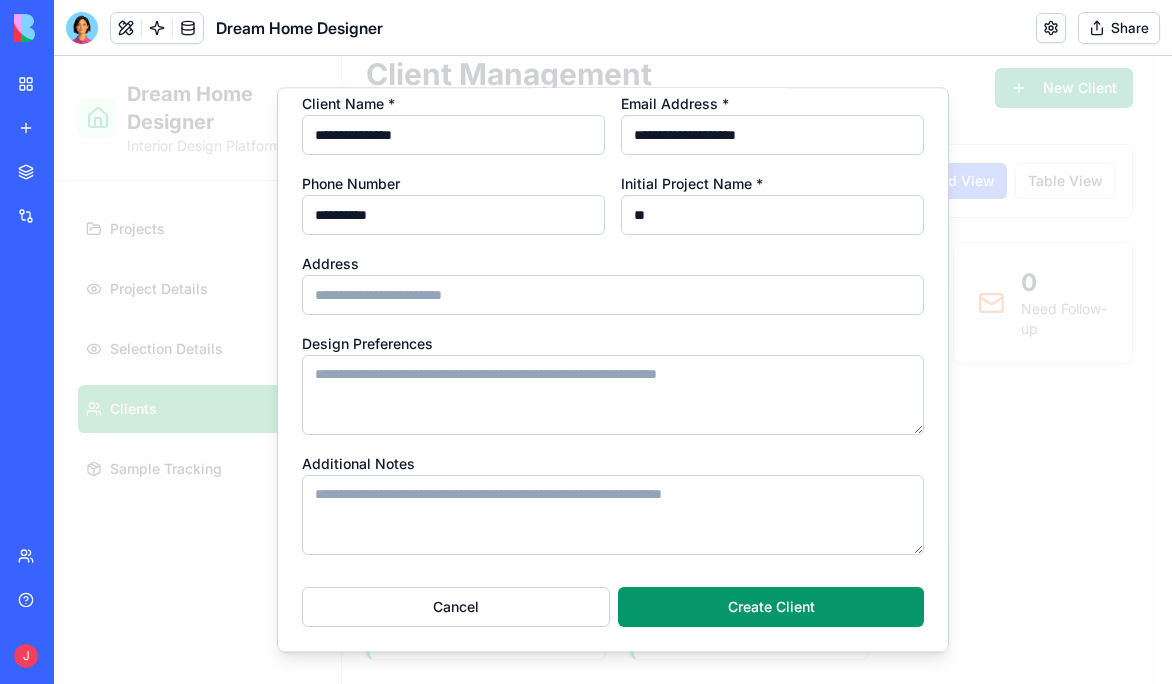 type on "*" 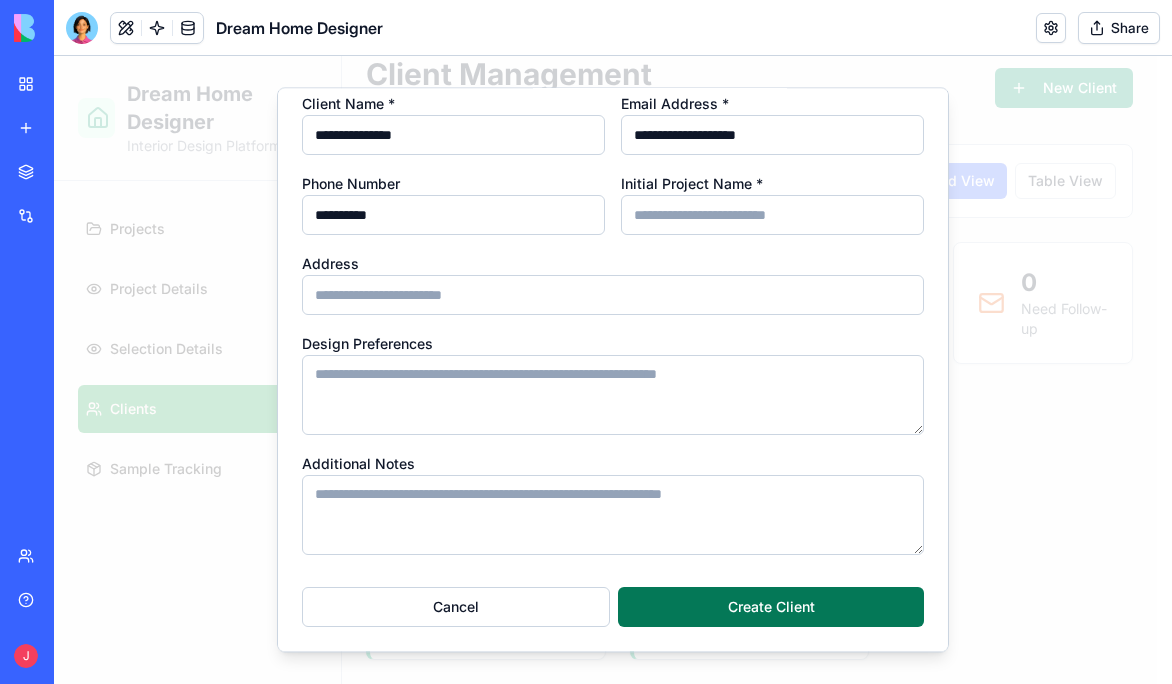 click on "Create Client" at bounding box center (771, 607) 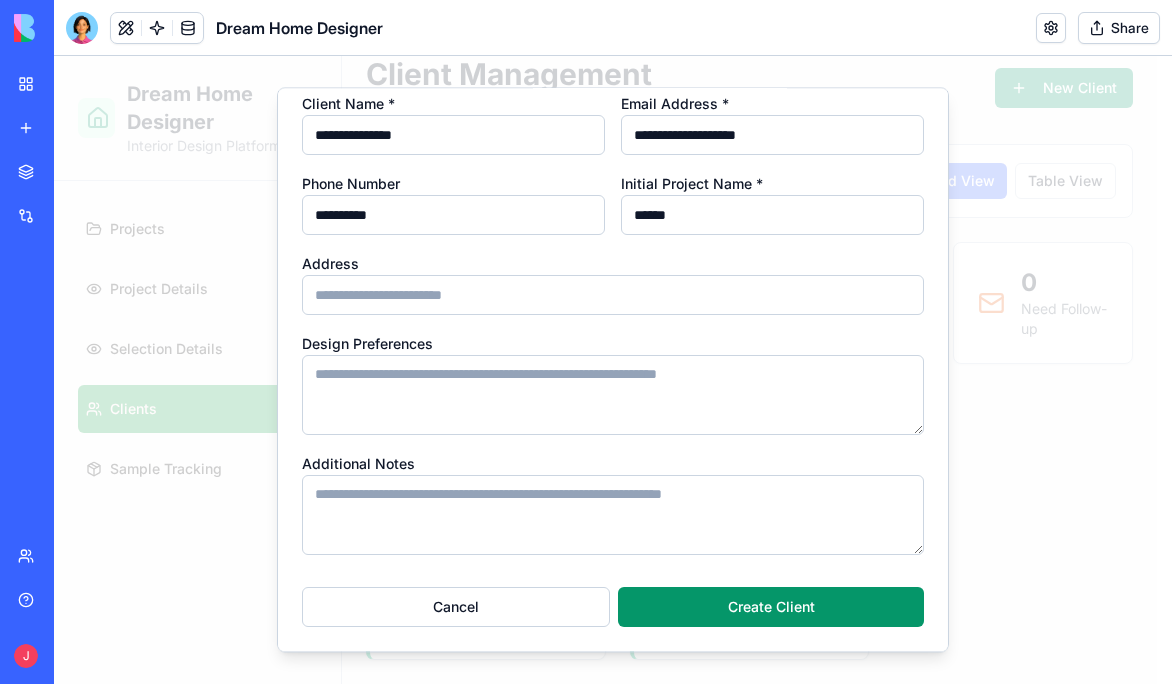 type on "******" 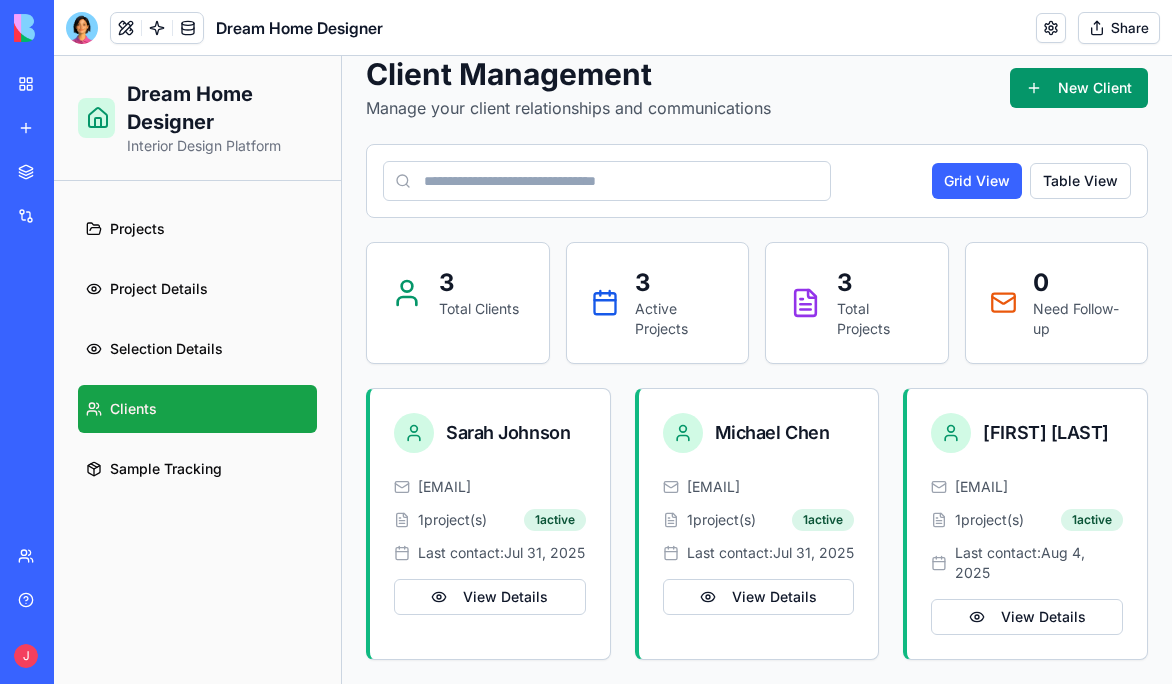 click on "0 Need Follow-up" at bounding box center (1057, 303) 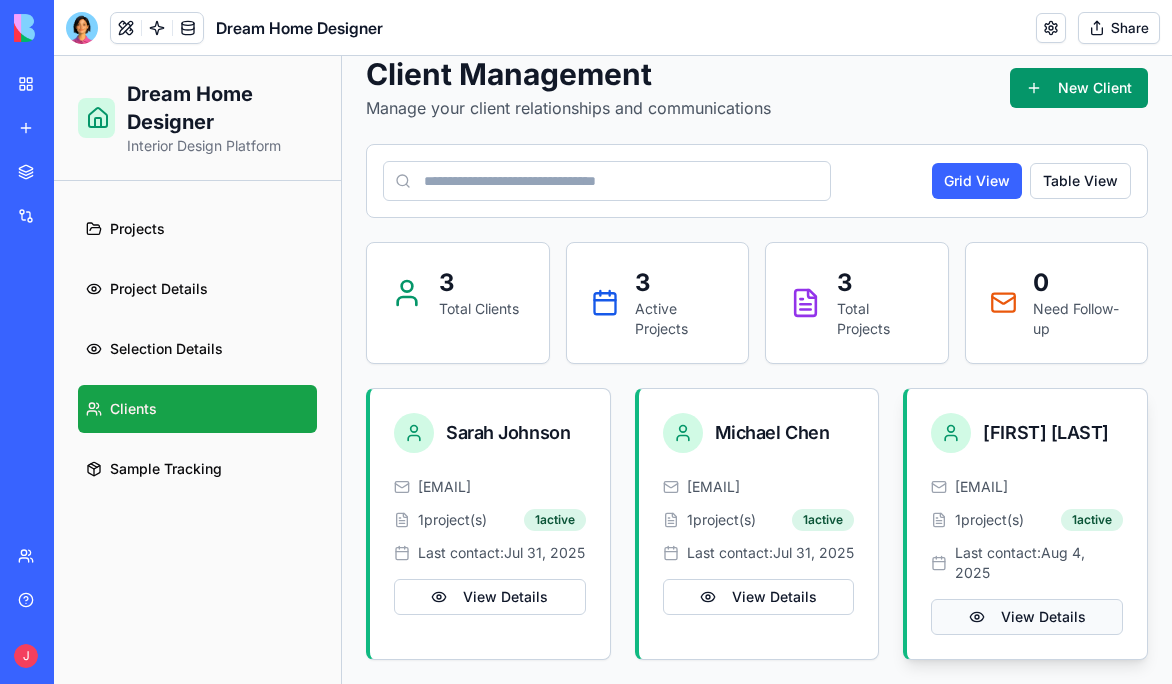 click on "View Details" at bounding box center [1027, 617] 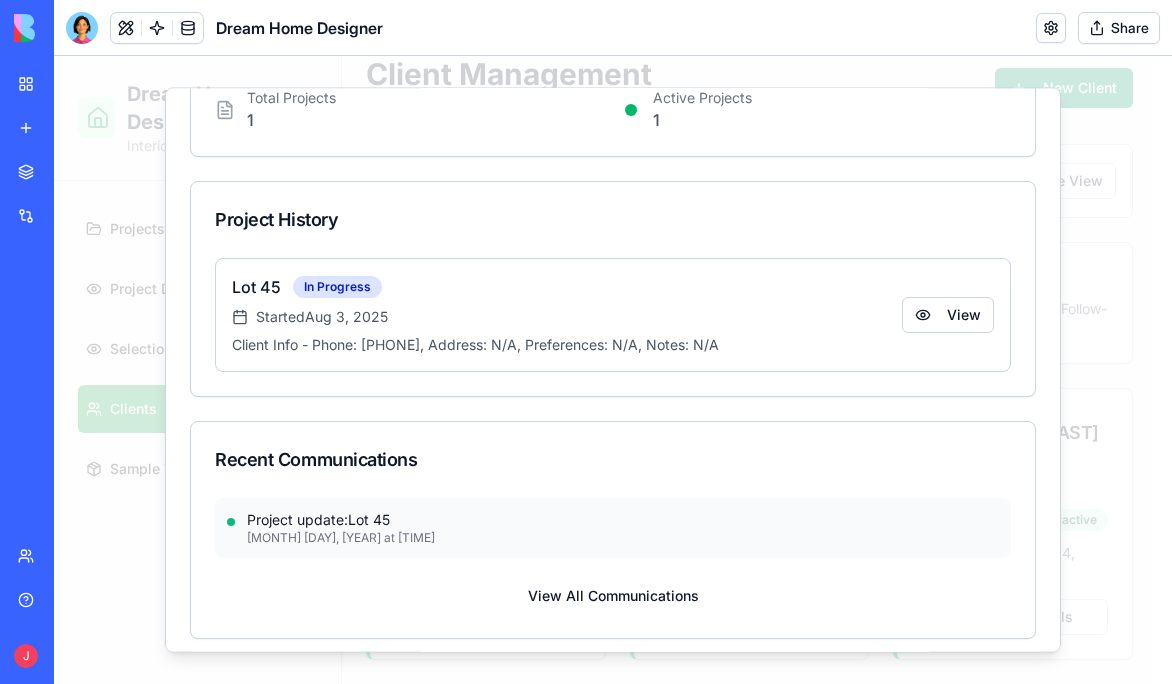scroll, scrollTop: 209, scrollLeft: 0, axis: vertical 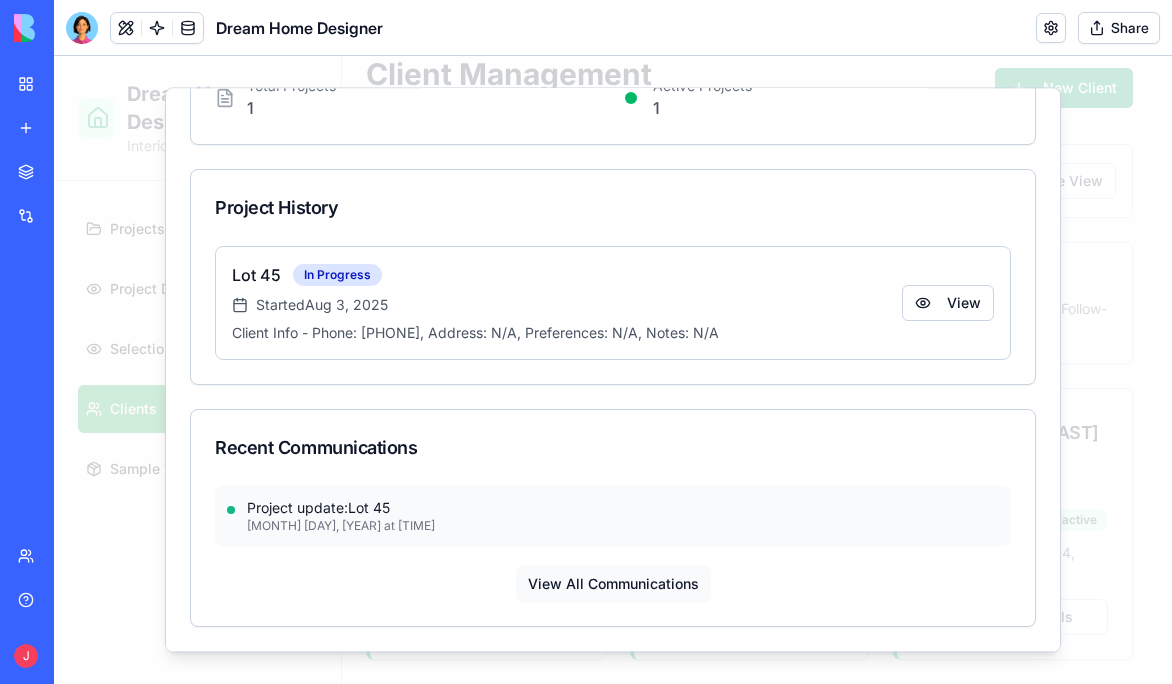 click on "View All Communications" at bounding box center [613, 584] 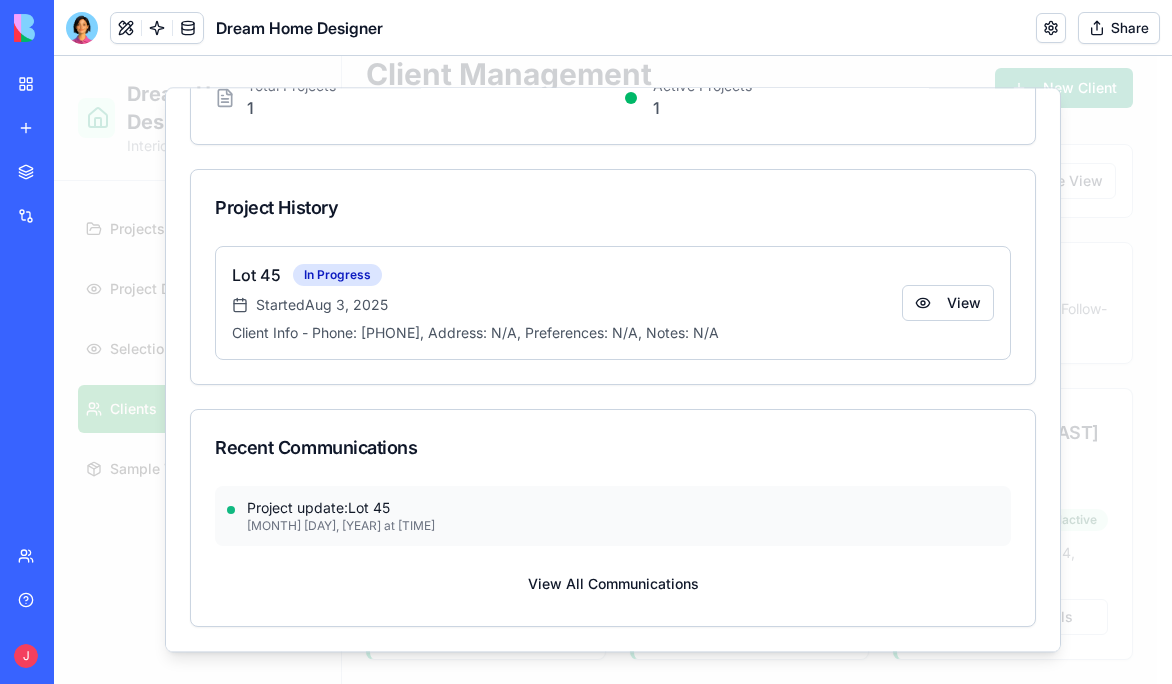 scroll, scrollTop: 0, scrollLeft: 0, axis: both 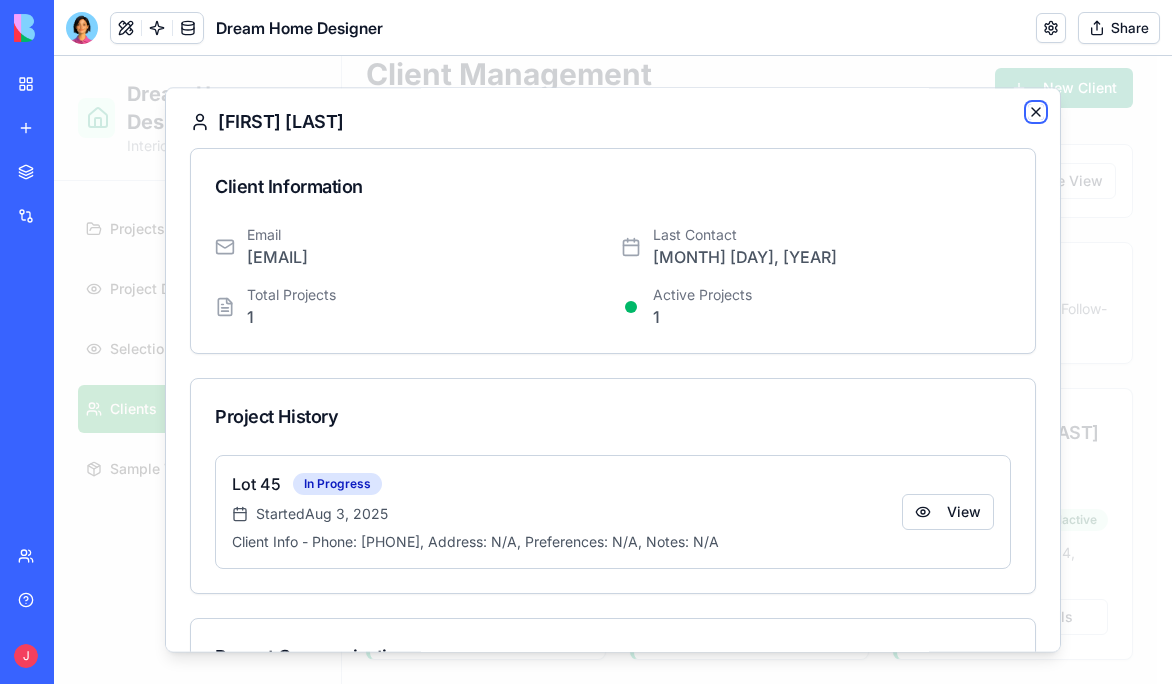click 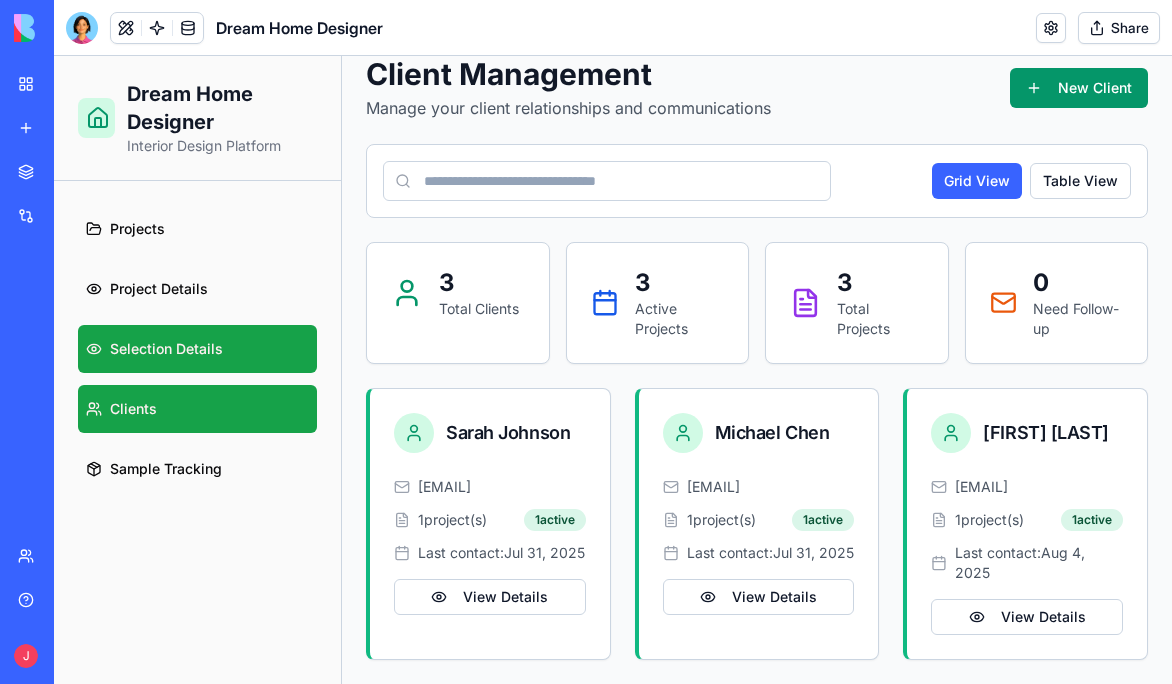 click on "Selection Details" at bounding box center [166, 349] 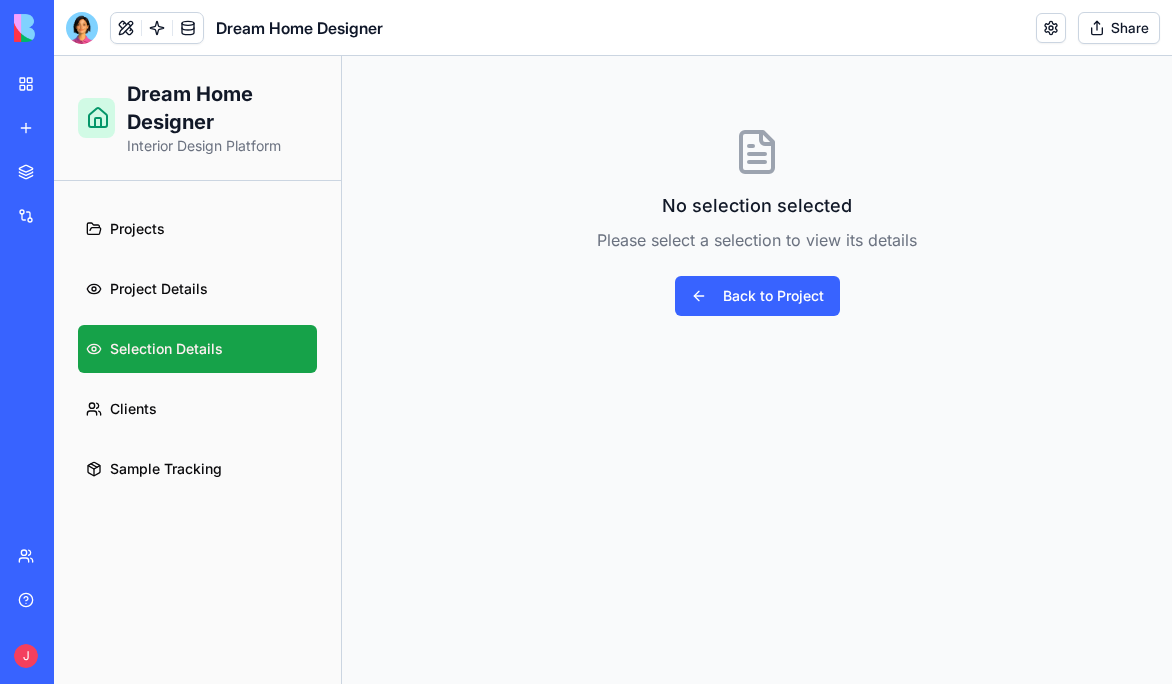 scroll, scrollTop: 0, scrollLeft: 0, axis: both 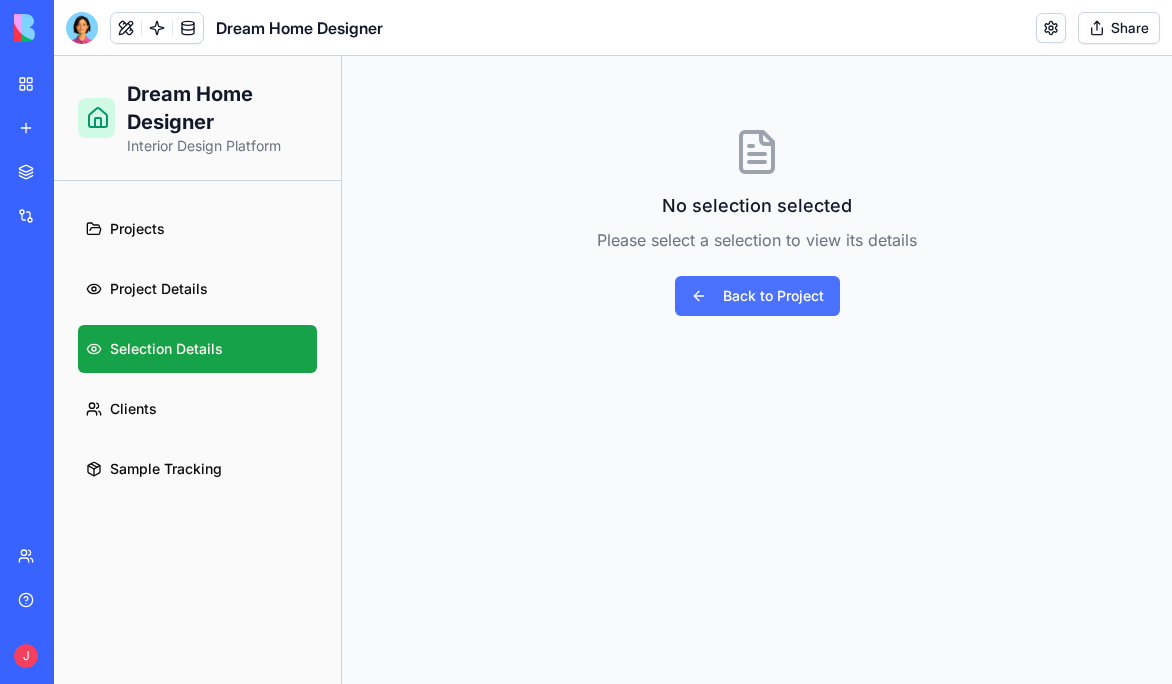 click on "Back to Project" at bounding box center (757, 296) 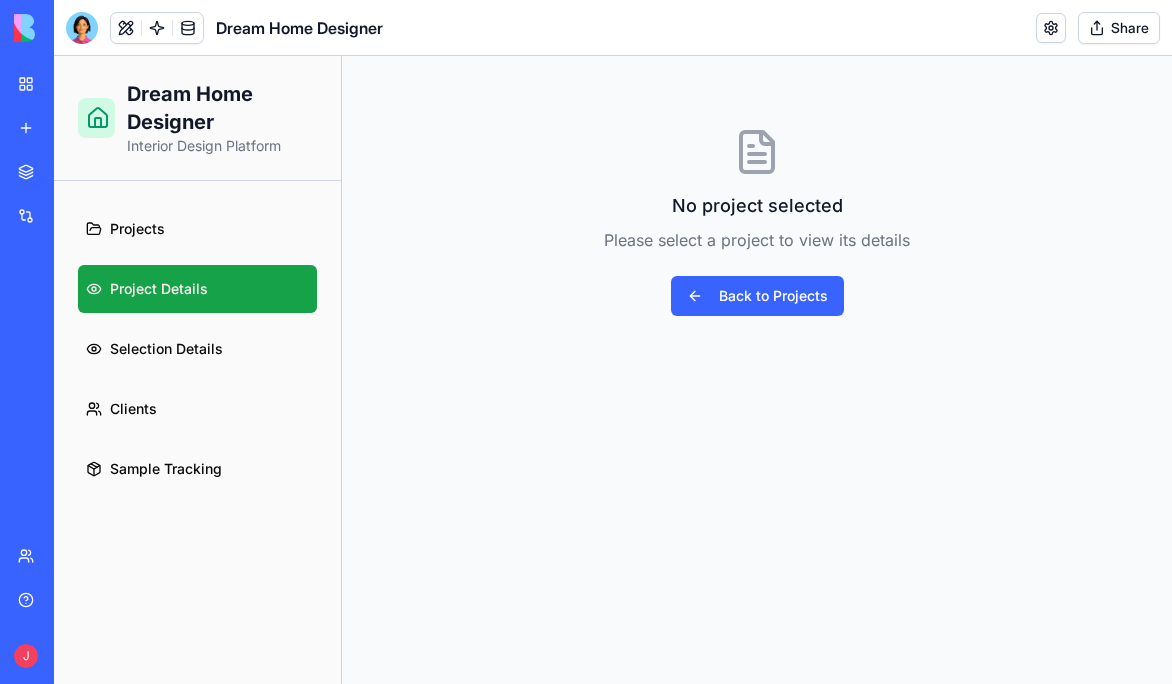 click on "Project Details" at bounding box center (159, 289) 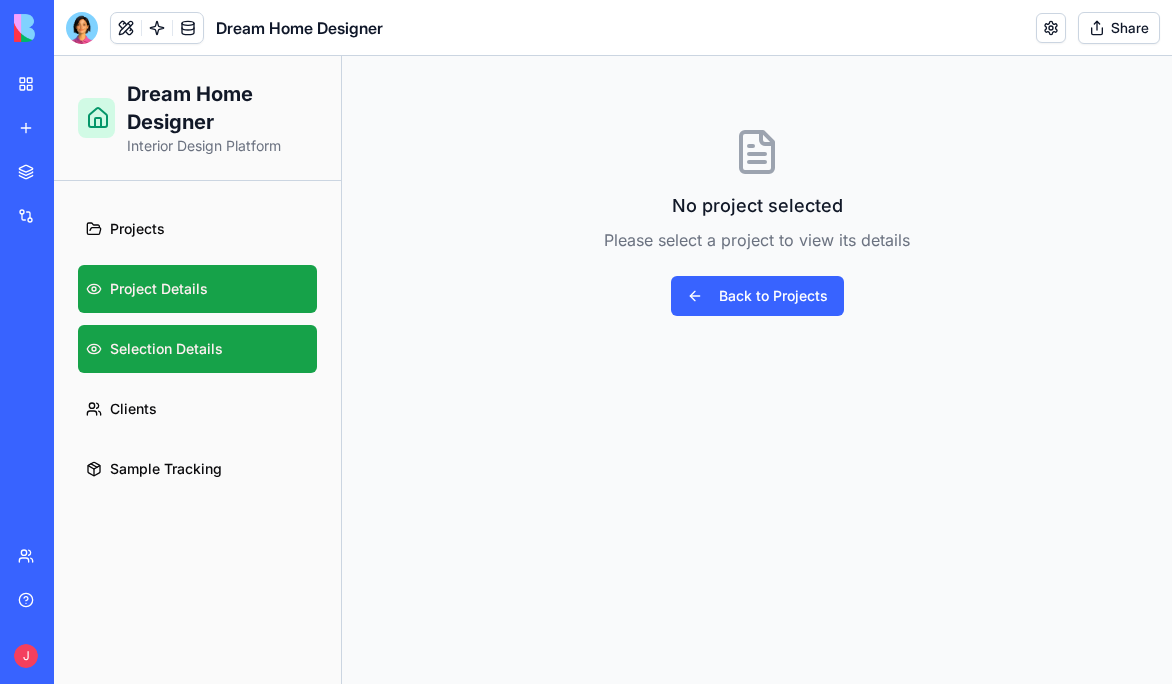 click on "Selection Details" at bounding box center (166, 349) 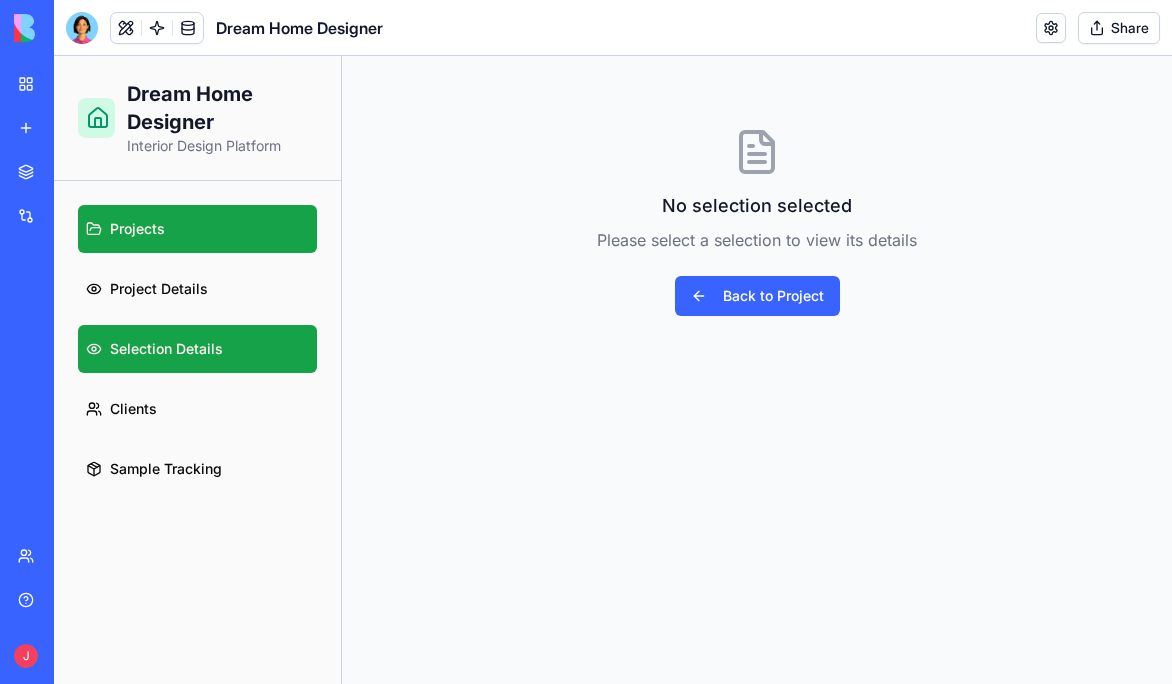 click on "Projects" at bounding box center (197, 229) 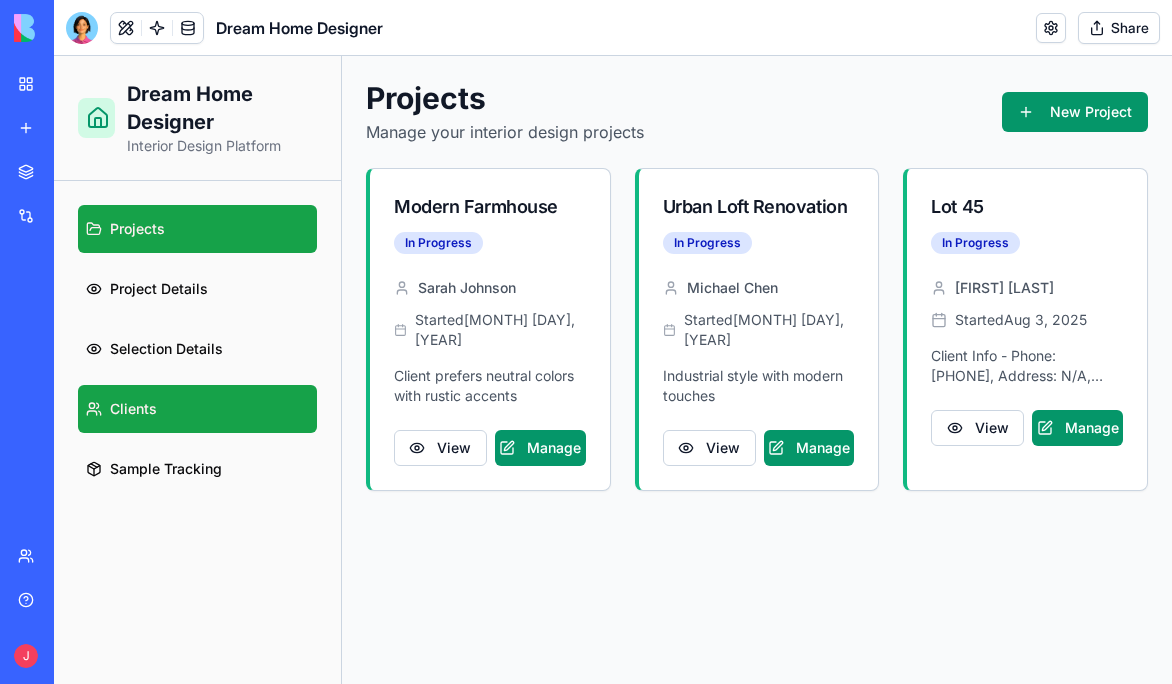 click on "Clients" at bounding box center [133, 409] 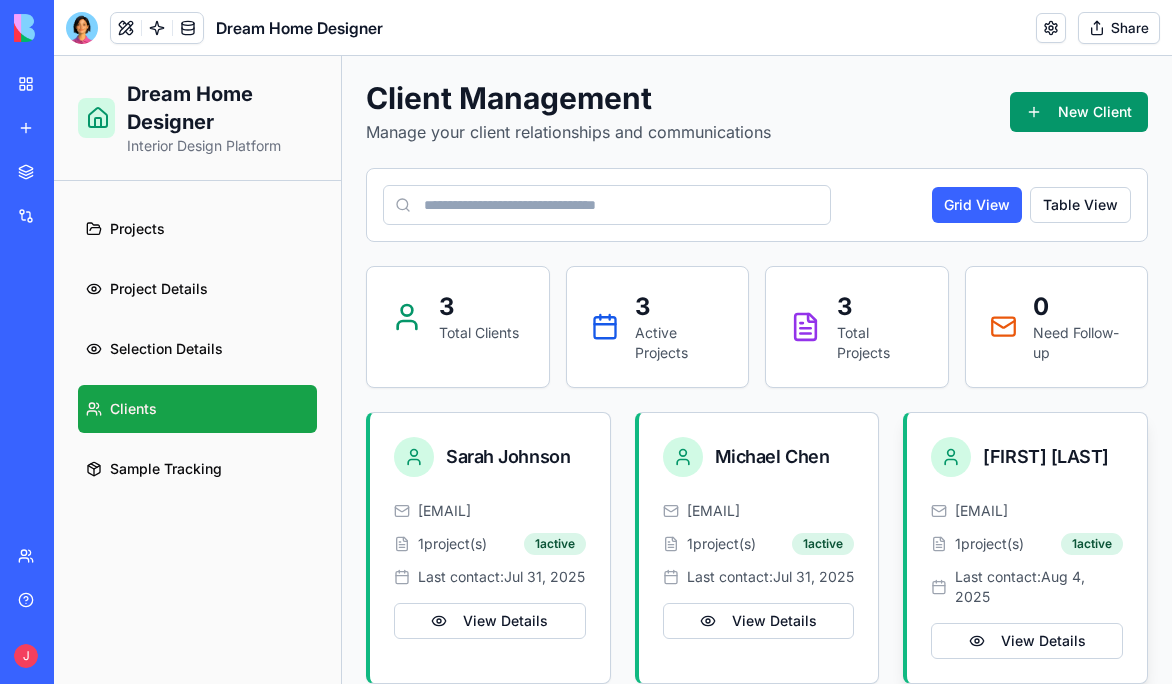 scroll, scrollTop: 24, scrollLeft: 0, axis: vertical 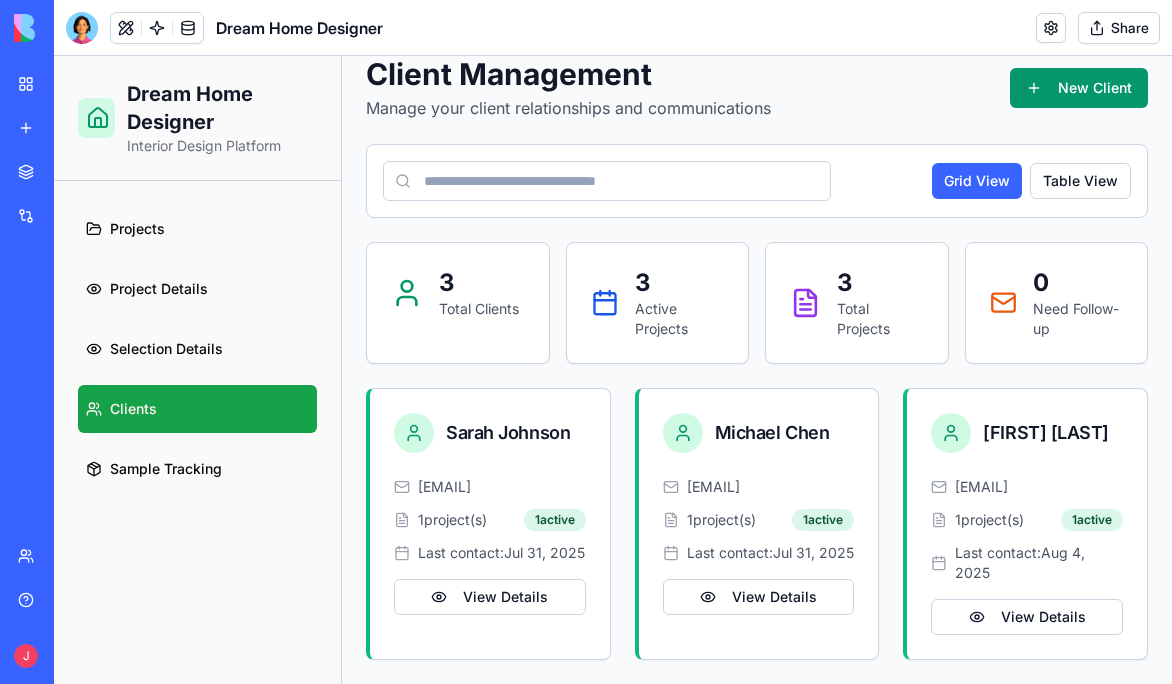 click on "View Details" at bounding box center (1027, 617) 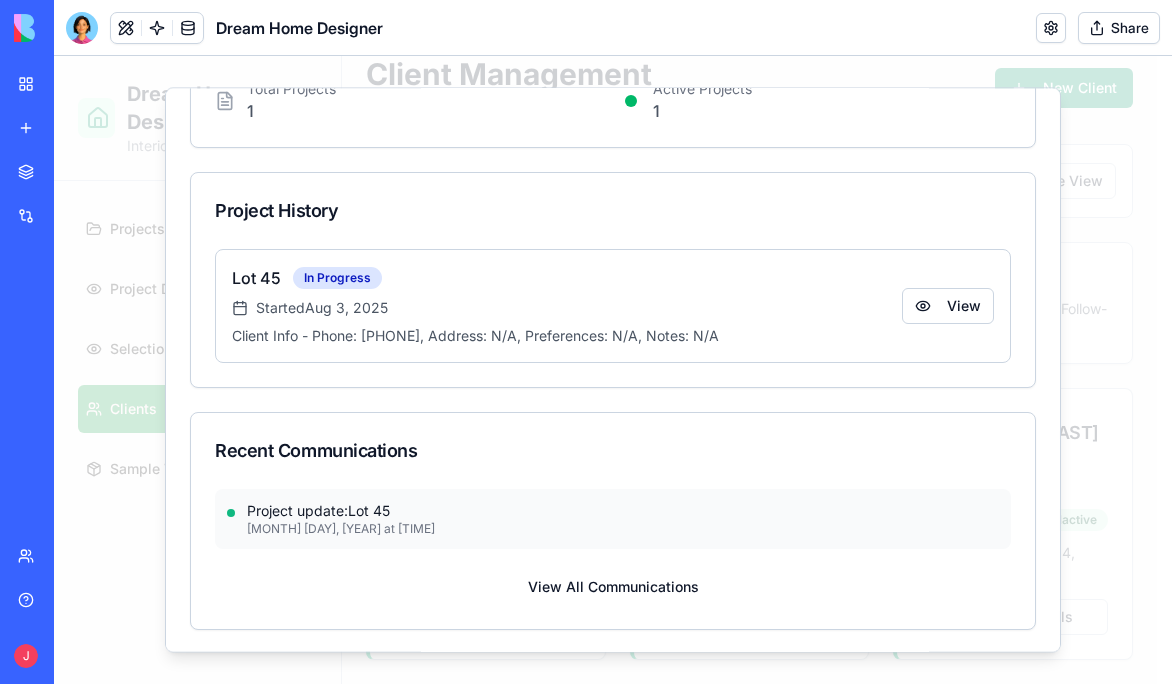 scroll, scrollTop: 209, scrollLeft: 0, axis: vertical 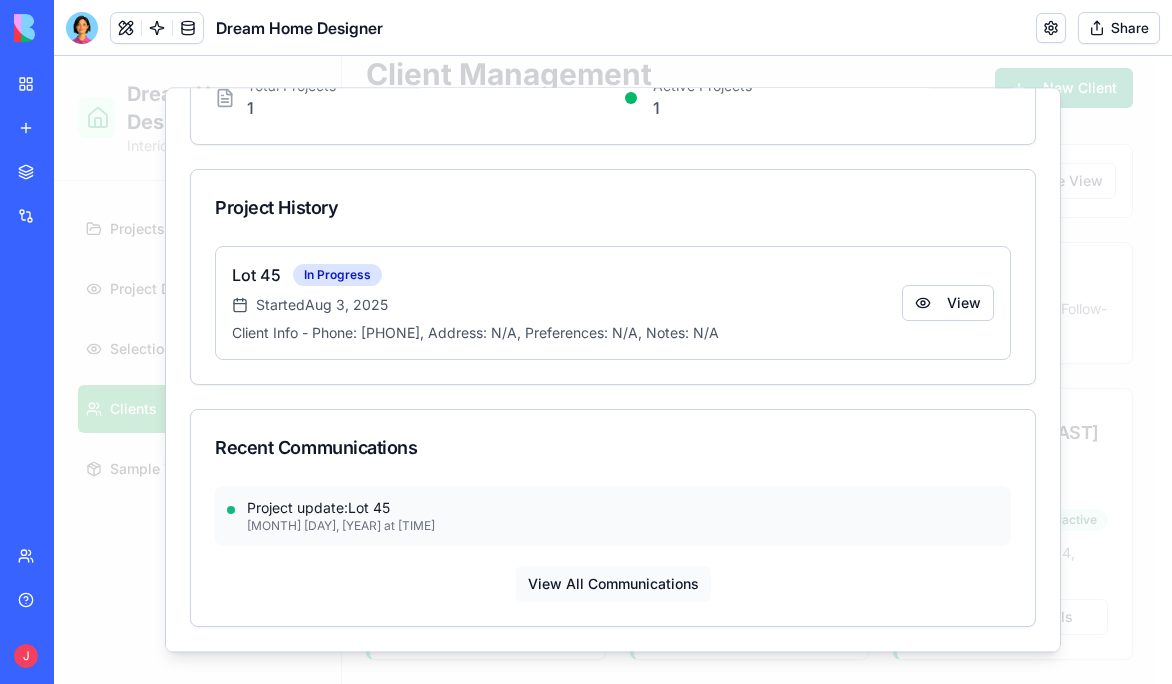click on "View All Communications" at bounding box center (613, 584) 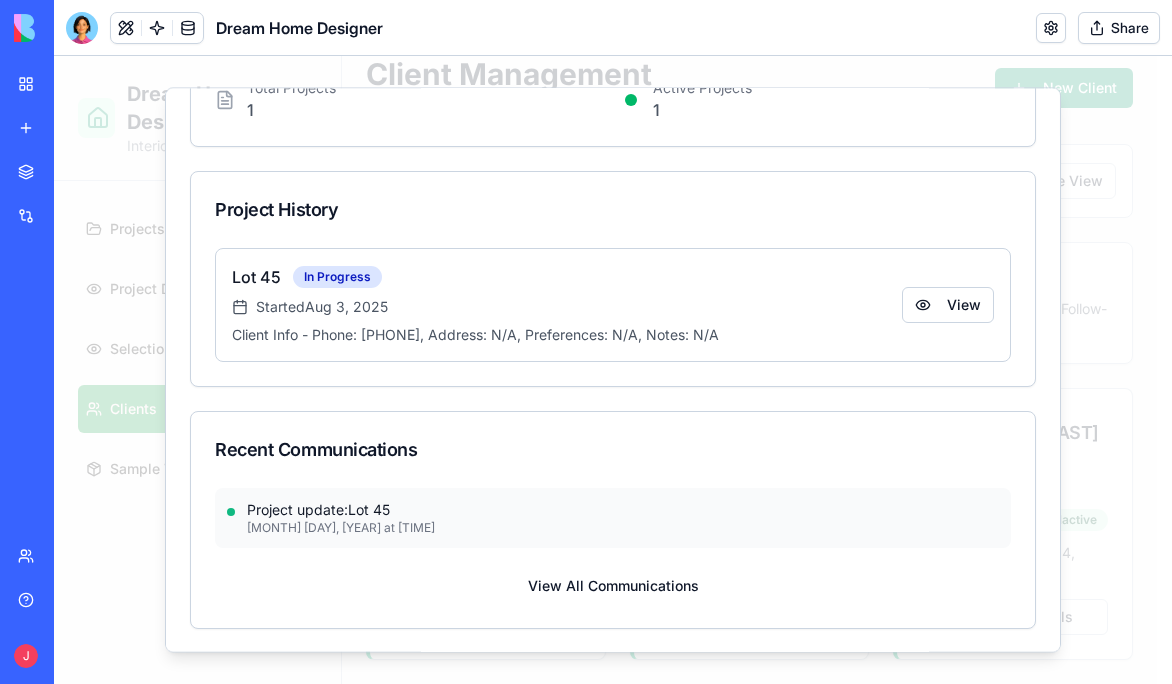 scroll, scrollTop: 0, scrollLeft: 0, axis: both 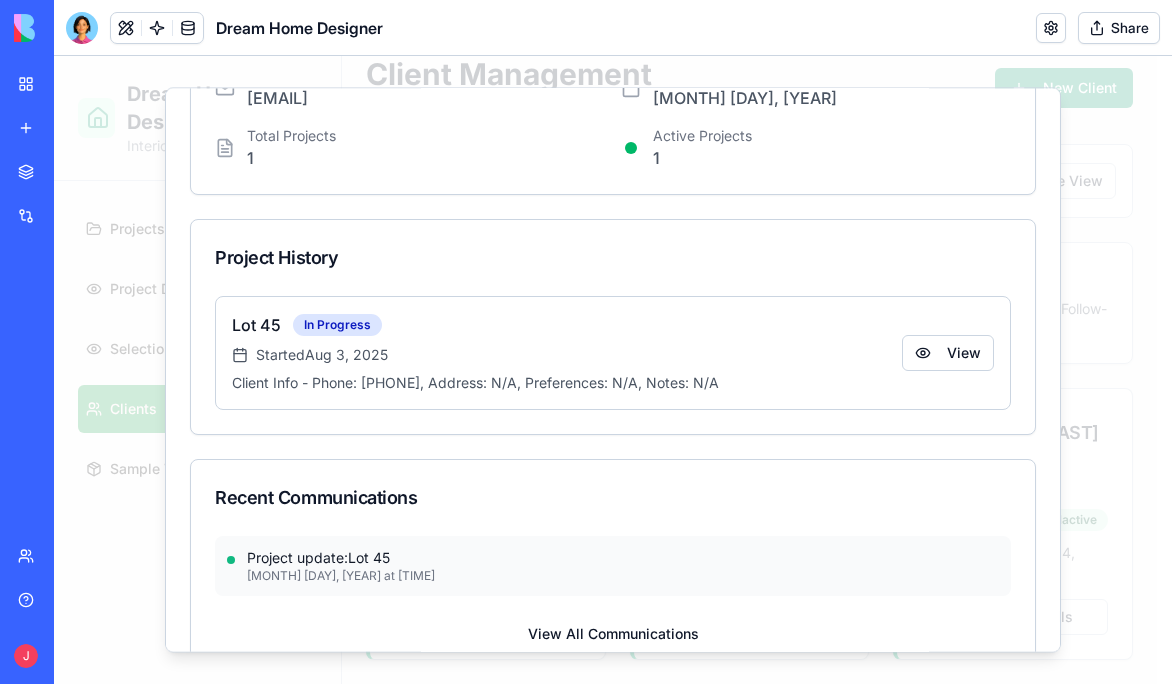 click on "Dream Home Designer Interior Design Platform Projects Project Details Selection Details Clients Sample Tracking Projects Project Details Selection Details Clients Sample Tracking Client Management Manage your client relationships and communications New Client Grid View Table View 3 Total Clients 3 Active Projects 3 Total Projects 0 Need Follow-up [FIRST] [LAST] [EMAIL] 1  project(s) 1  active Last contact:  [MONTH] [DAY], [YEAR] View Details [FIRST] [LAST] [EMAIL] 1  project(s) 1  active Last contact:  [MONTH] [DAY], [YEAR] View Details [FIRST] [LAST] [EMAIL] 1  project(s) 1  active Last contact:  [MONTH] [DAY], [YEAR] View Details
[FIRST] [LAST] Client Information Email [EMAIL] Last Contact [MONTH] [DAY], [YEAR] Total Projects 1 Active Projects 1 Project History Lot 45 In Progress Started  [MONTH] [DAY], [YEAR] Client Info - Phone: [PHONE], Address: N/A, Preferences: N/A, Notes: N/A View Recent Communications Project update:  Lot 45 [MONTH] [DAY], [YEAR] at [TIME] View All Communications Close" at bounding box center (605, 358) 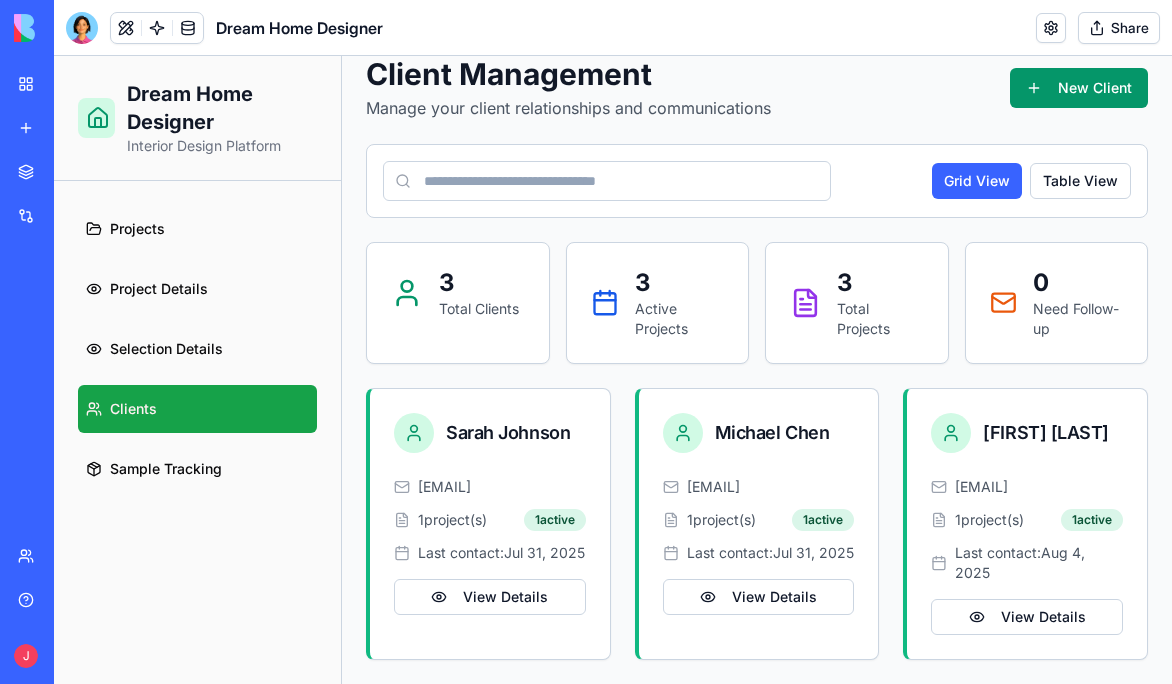 click on "Dream Home Designer" at bounding box center [222, 108] 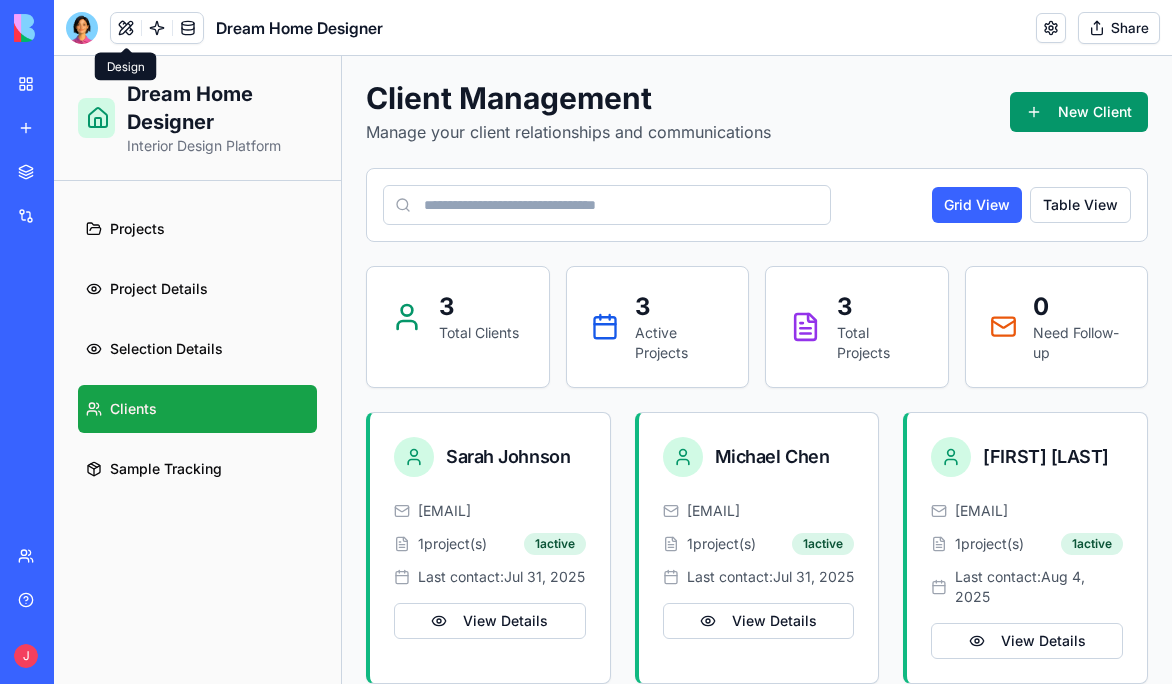 click at bounding box center [126, 28] 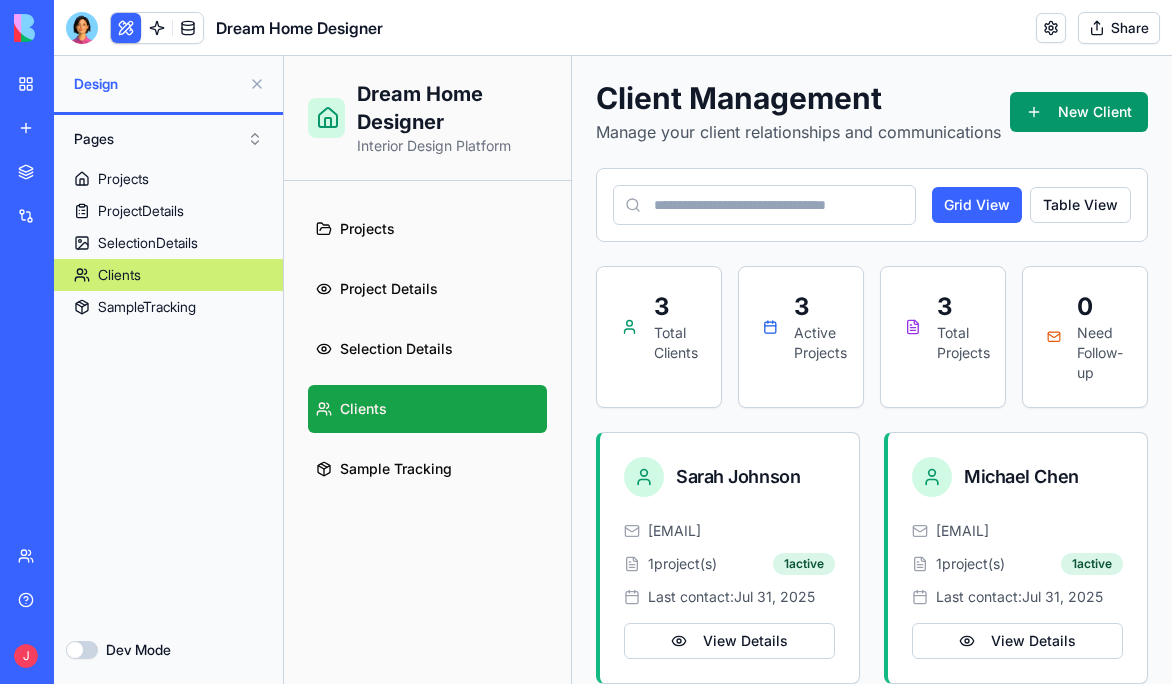 click on "Pages" at bounding box center (168, 139) 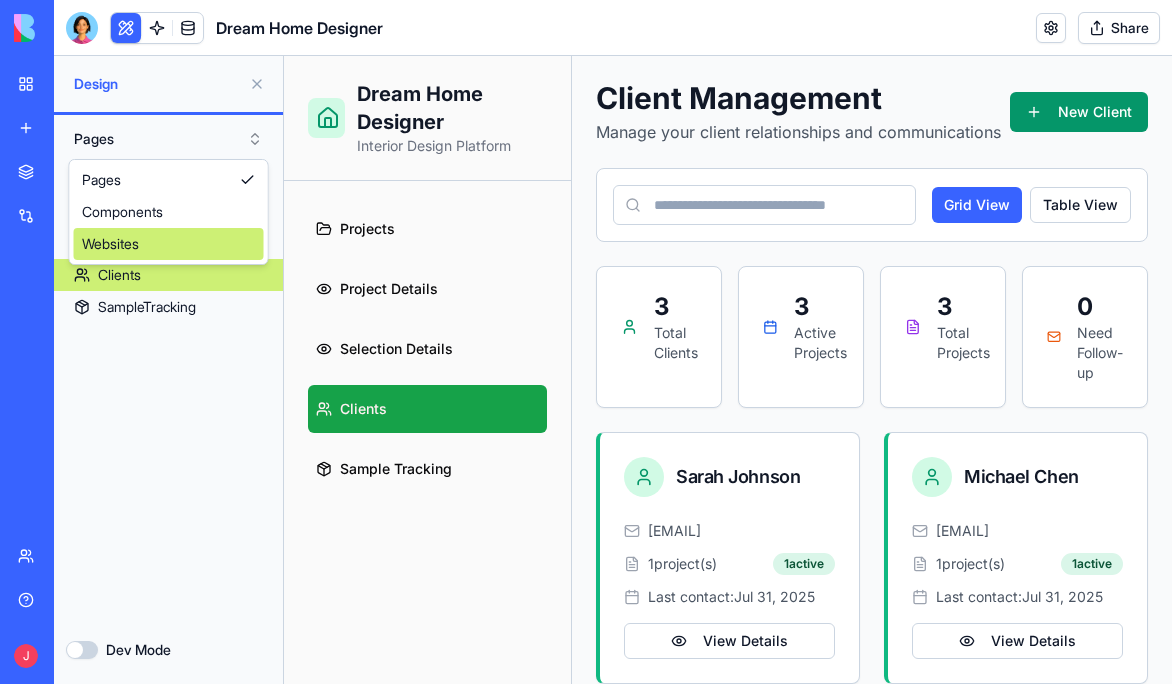 click on "Projects ProjectDetails SelectionDetails Clients SampleTracking" at bounding box center [168, 389] 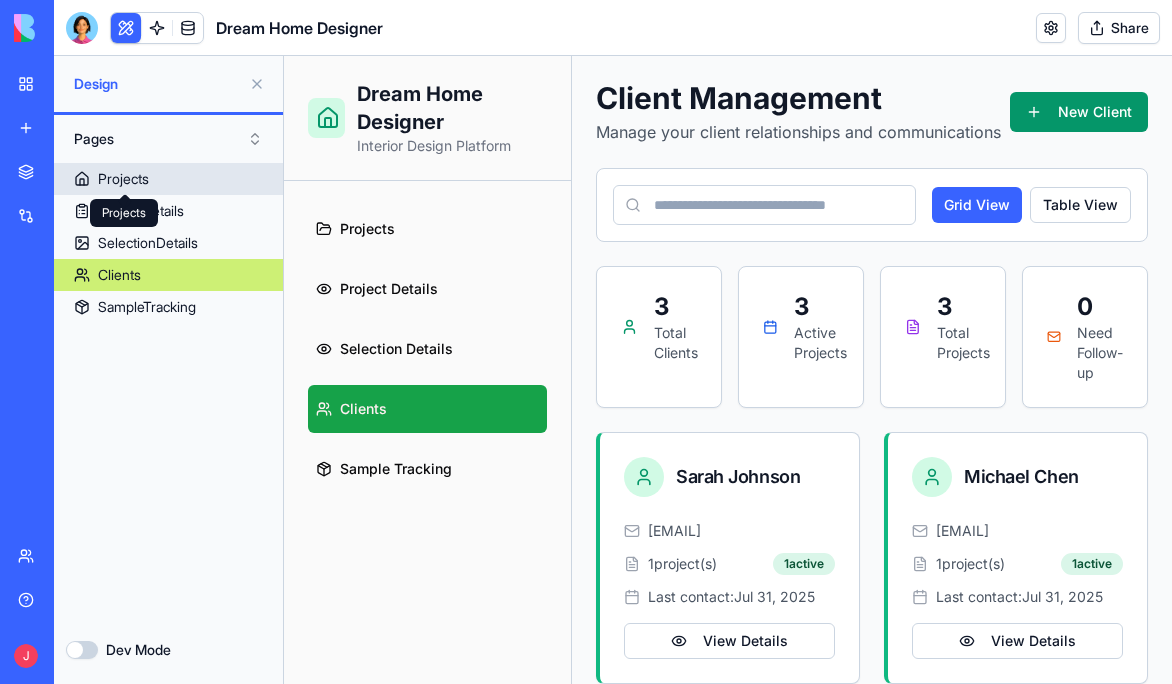 drag, startPoint x: 139, startPoint y: 279, endPoint x: 141, endPoint y: 185, distance: 94.02127 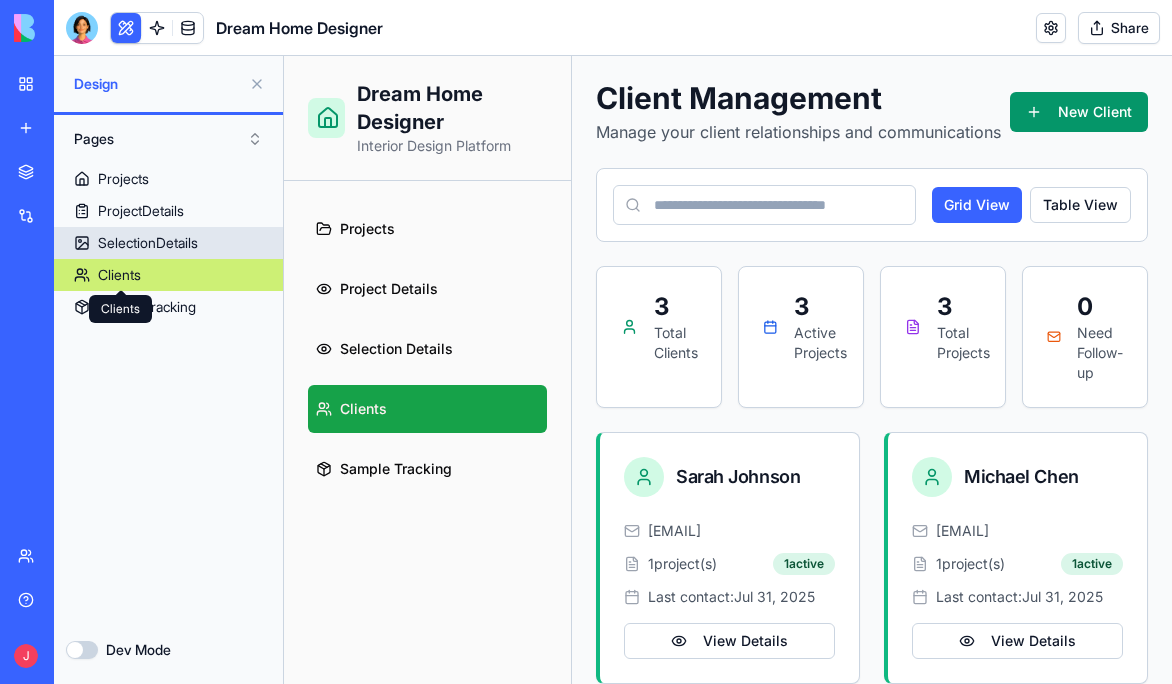 click on "Clients" at bounding box center (119, 275) 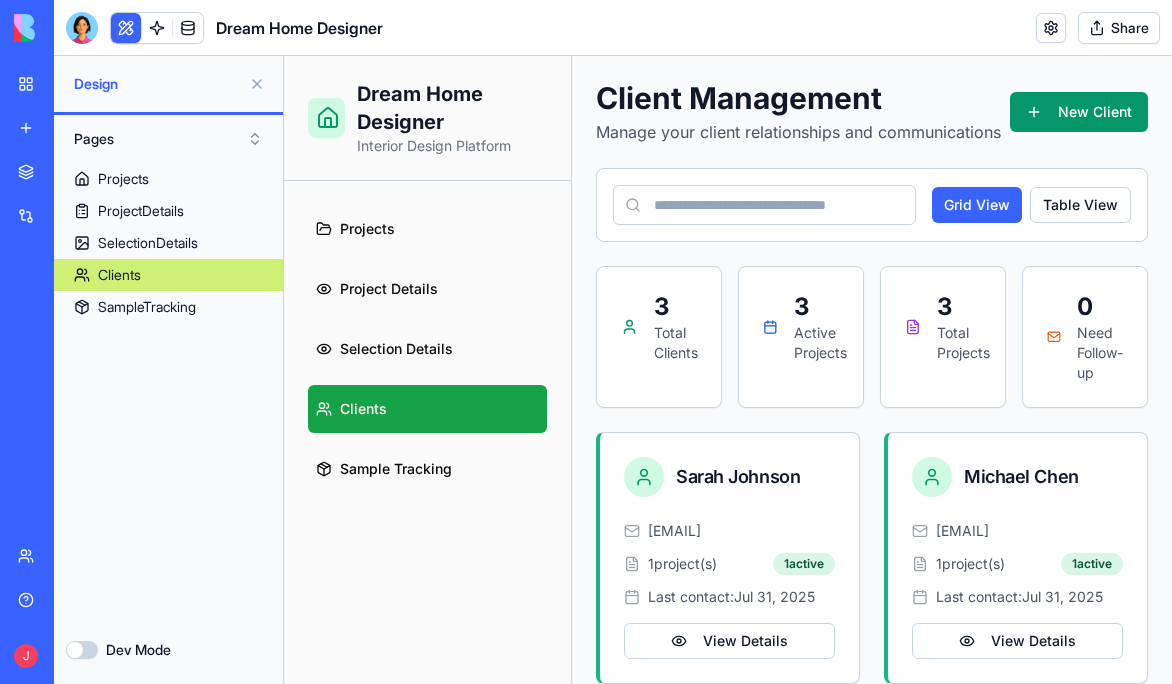 click on "Pages" at bounding box center (168, 139) 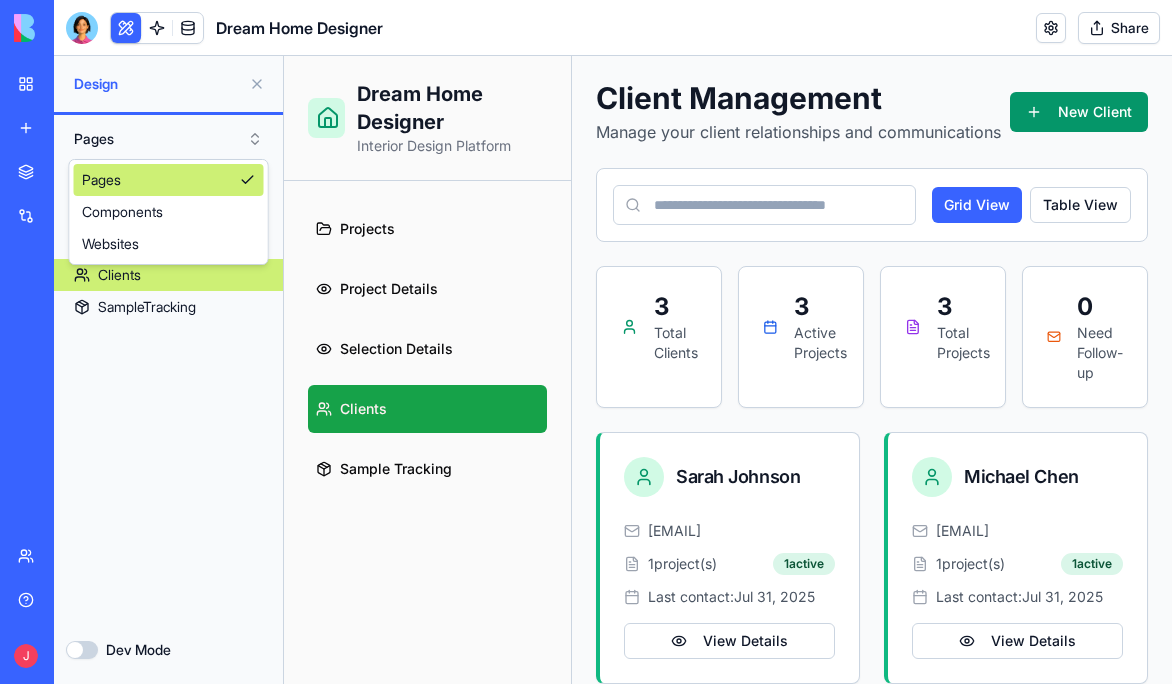 click on "Pages" at bounding box center [168, 139] 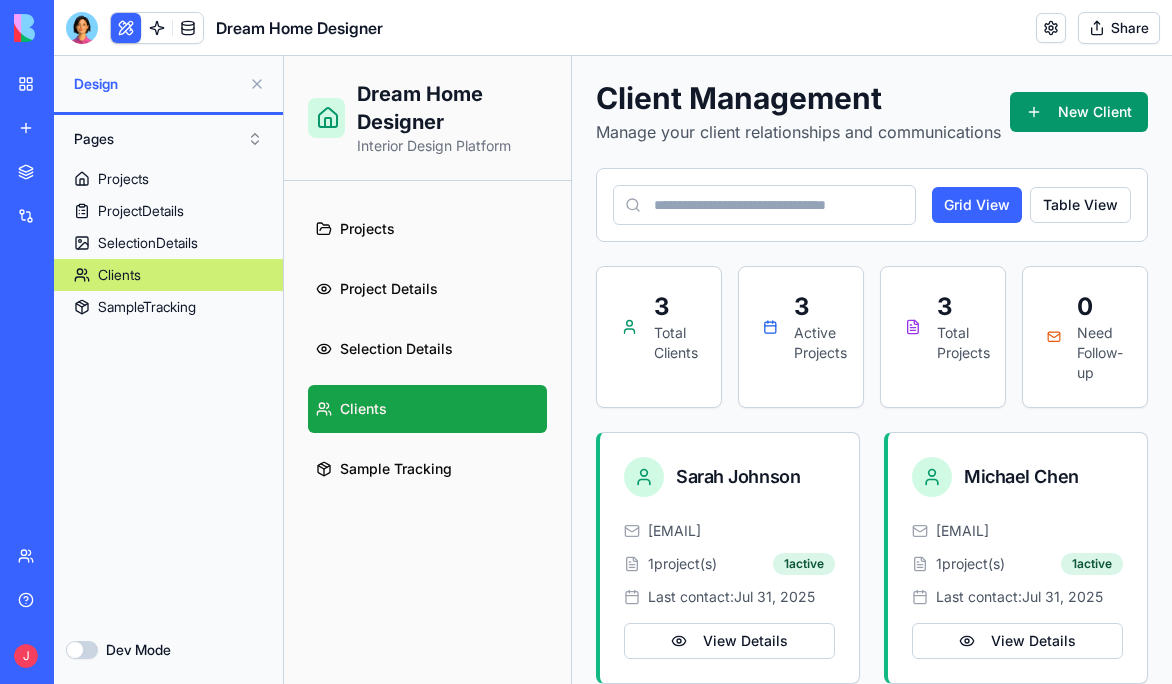 click on "Pages" at bounding box center [168, 139] 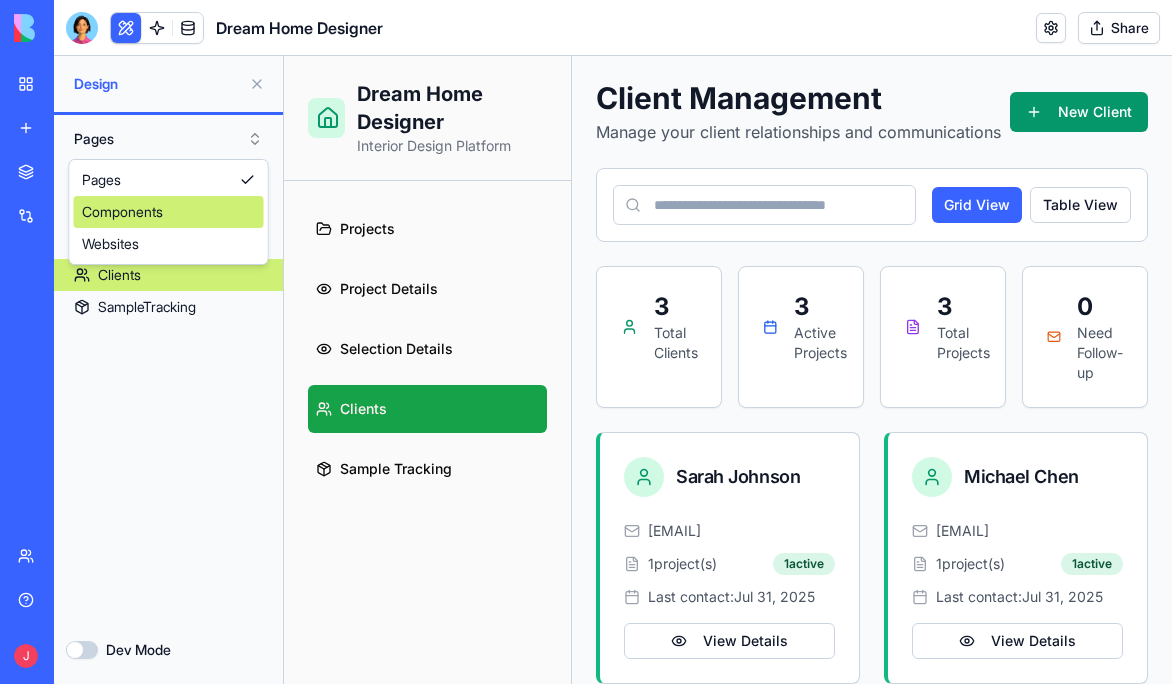 click on "Components" at bounding box center (169, 212) 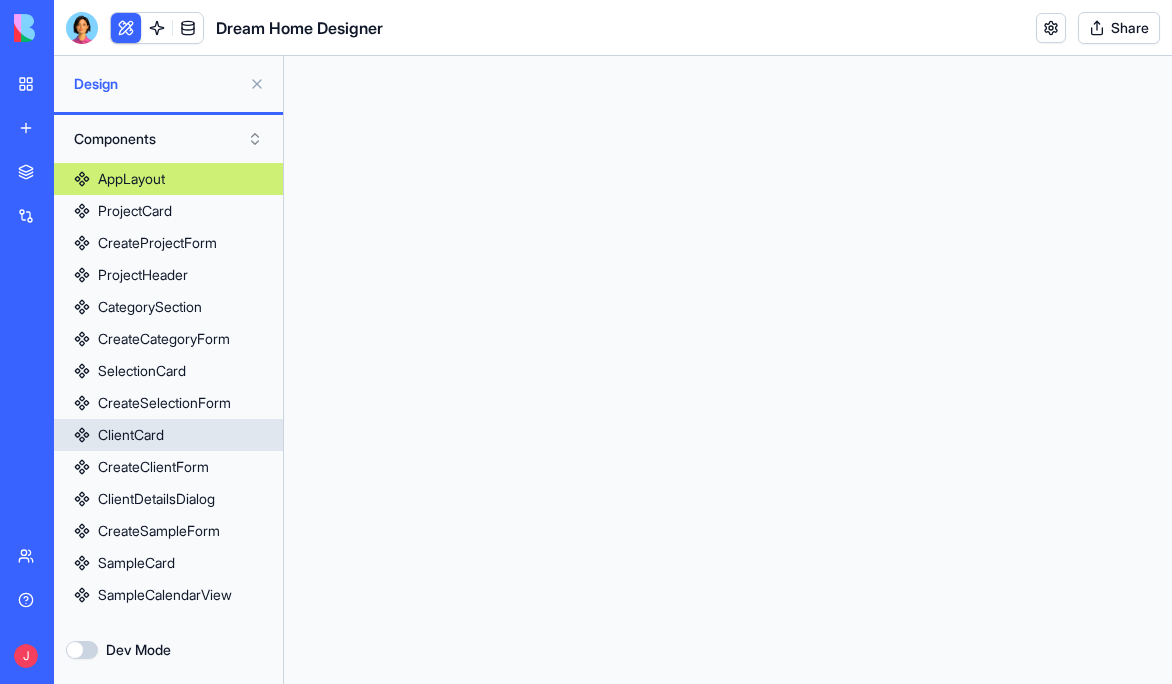 click on "ClientCard" at bounding box center (131, 435) 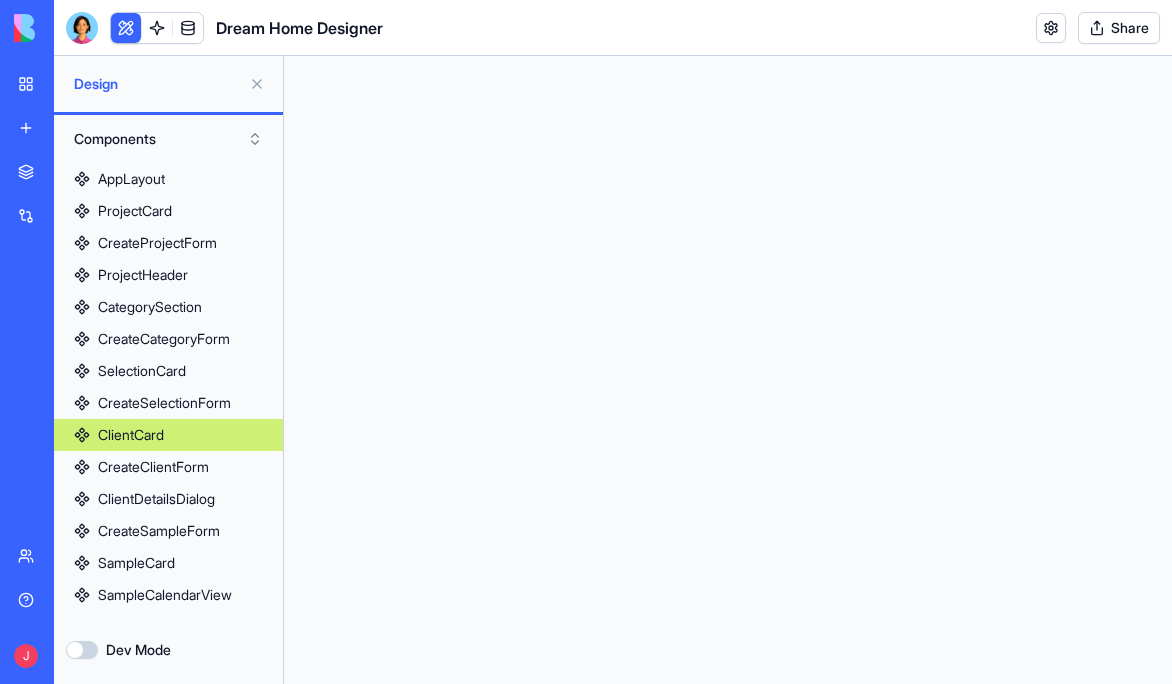 click on "ClientCard" at bounding box center (131, 435) 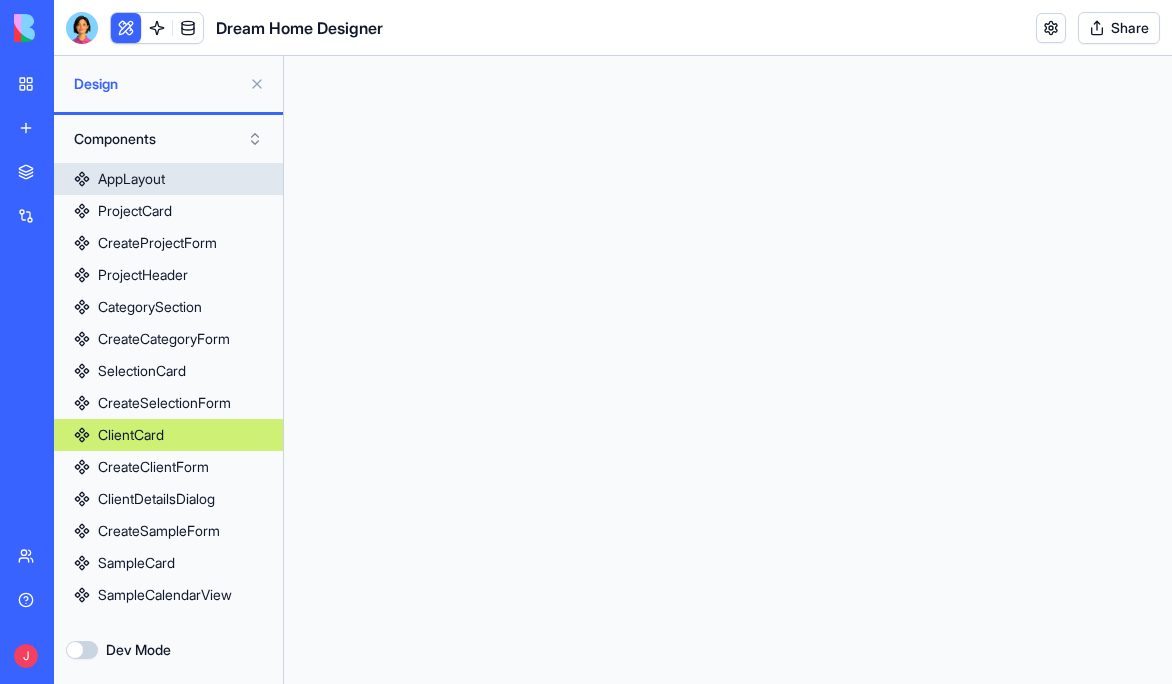 click on "AppLayout" at bounding box center (131, 179) 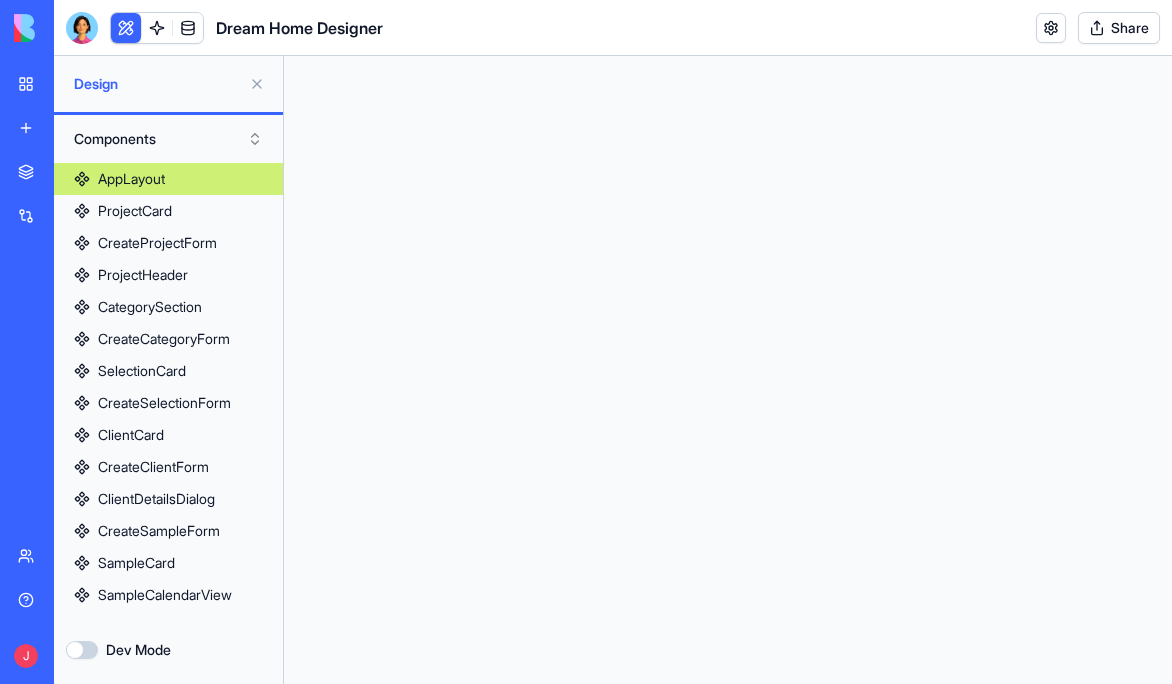 click on "Components" at bounding box center [168, 139] 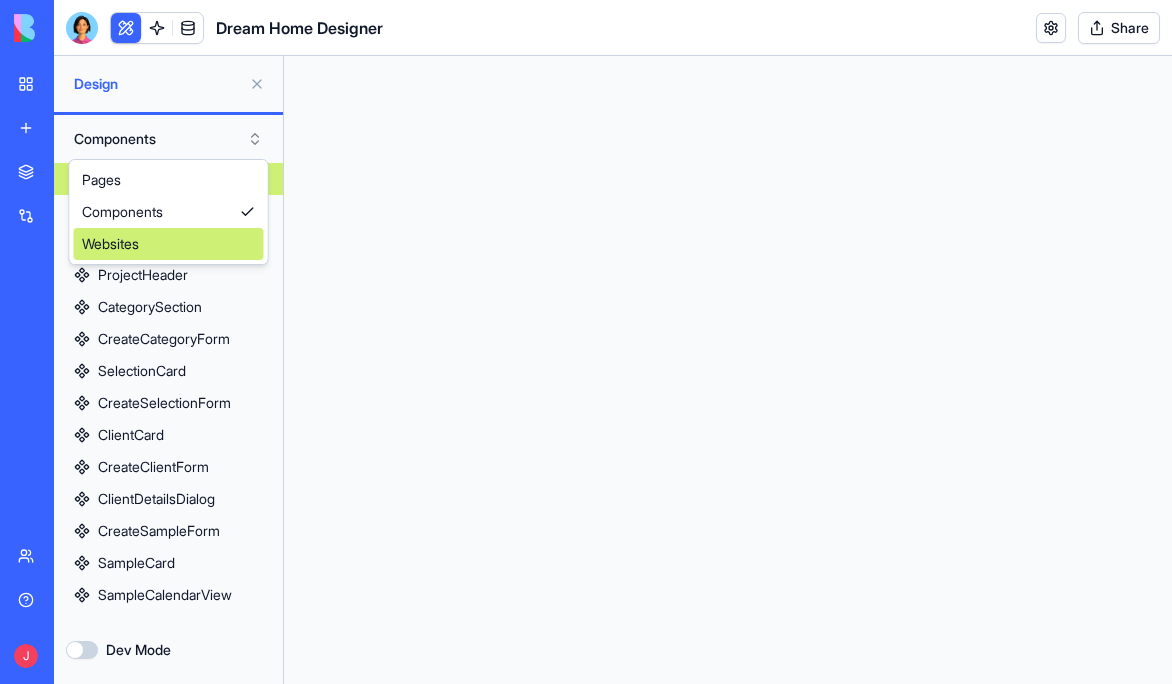 click on "Websites" at bounding box center (169, 244) 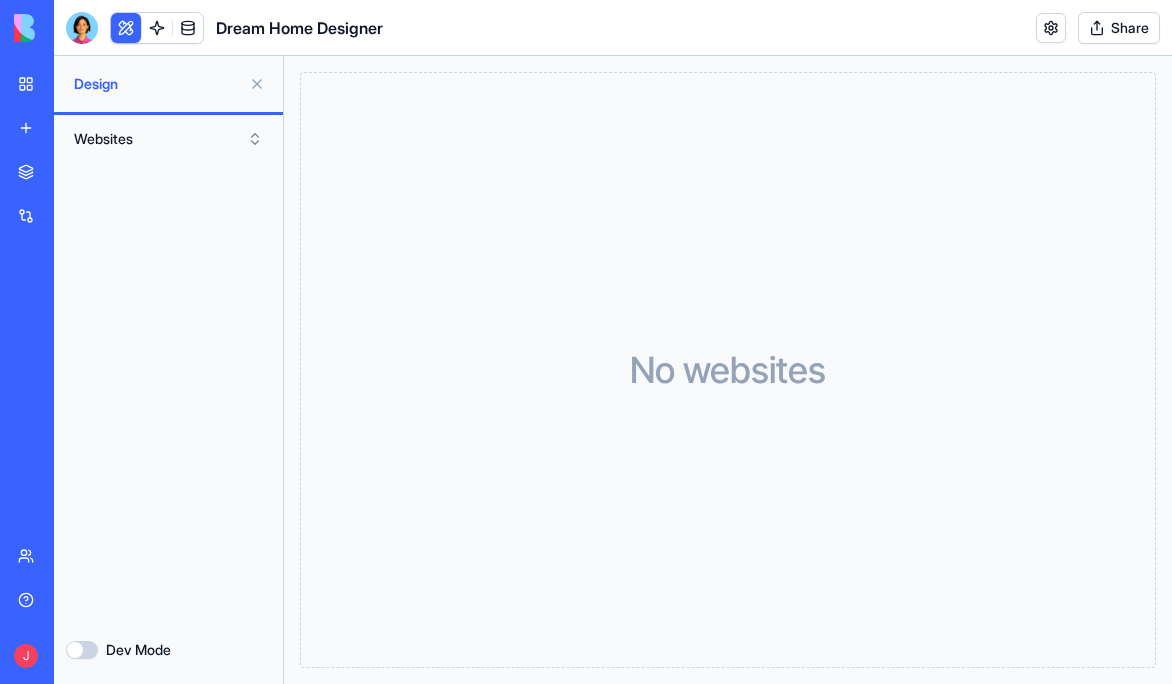 click at bounding box center (257, 84) 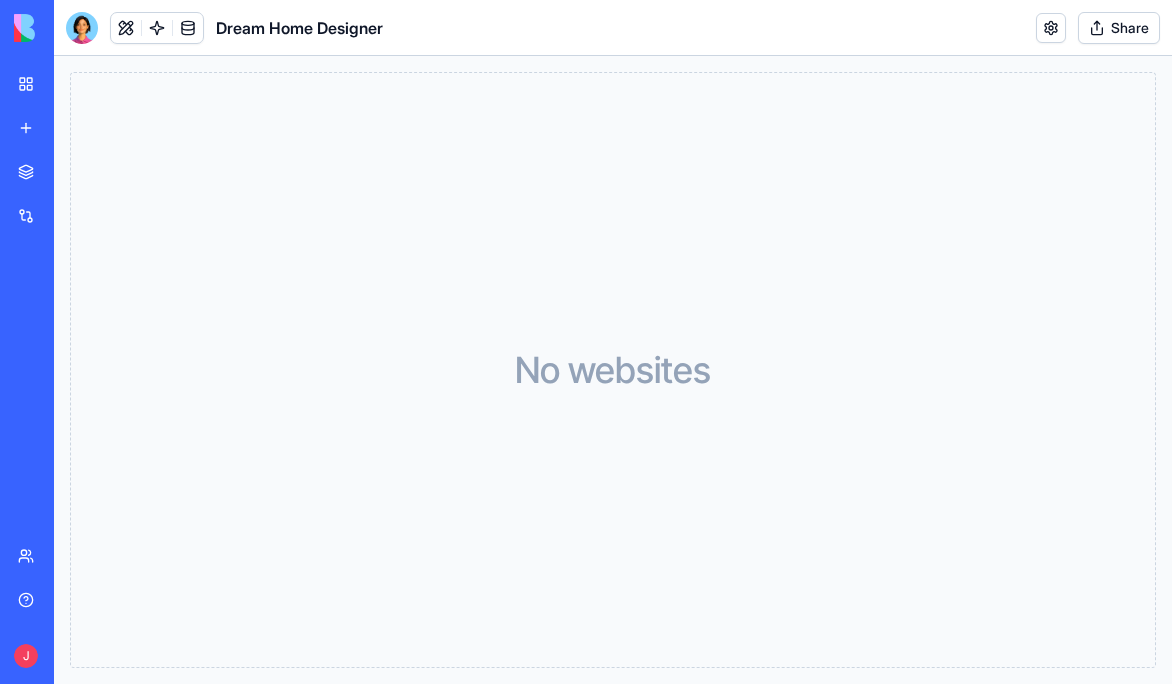 click on "My workspace" at bounding box center (46, 84) 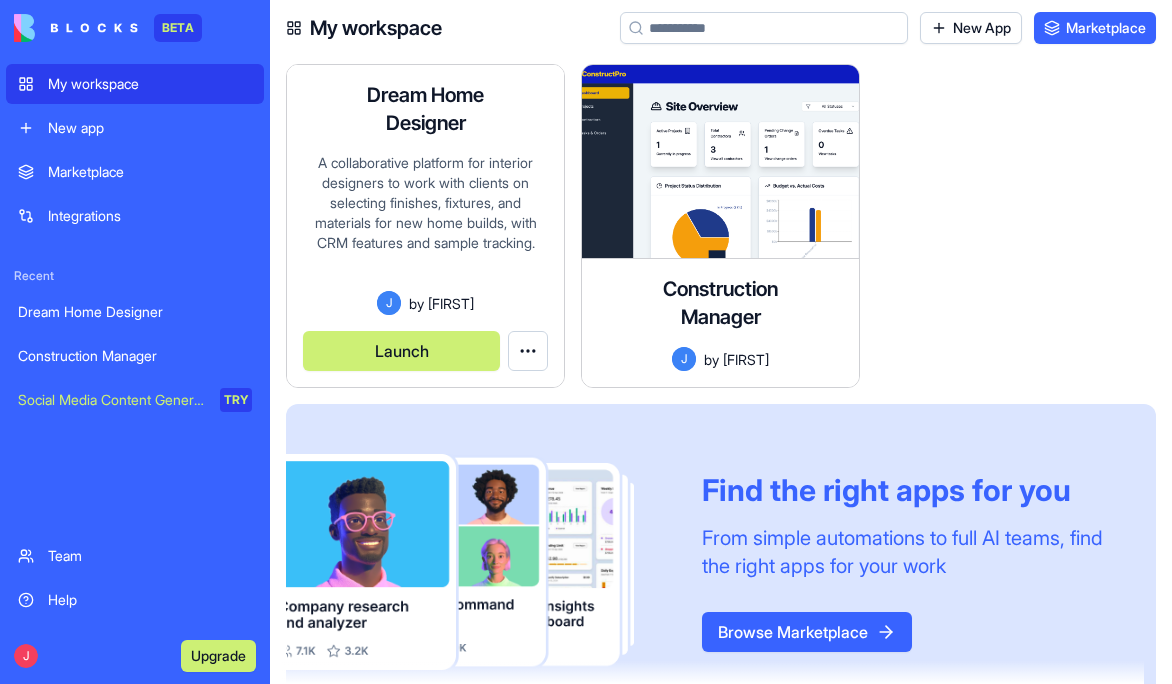 click on "BETA My workspace New app Marketplace Integrations Recent Dream Home Designer Construction Manager Social Media Content Generator TRY Team Help J Upgrade My workspace New App Marketplace Dream Home Designer A collaborative platform for interior designers to work with clients on selecting finishes, fixtures, and materials for new home builds, with CRM features and sample tracking. J by jesse Launch Construction Manager A comprehensive construction project management application for tracking projects, contractors, tasks, and change orders. J by jesse Launch Find the right apps for you From simple automations to full AI teams, find the right apps for your work Browse Marketplace Command Palette Search for a command to run...
About cookies on this site We use cookies to collect and analyse information on site performance and usage, to provide social media features and to enhance and customise content and advertisements. Learn more Allow all cookies Deny all Cookie settings Cookie settings" at bounding box center (586, 342) 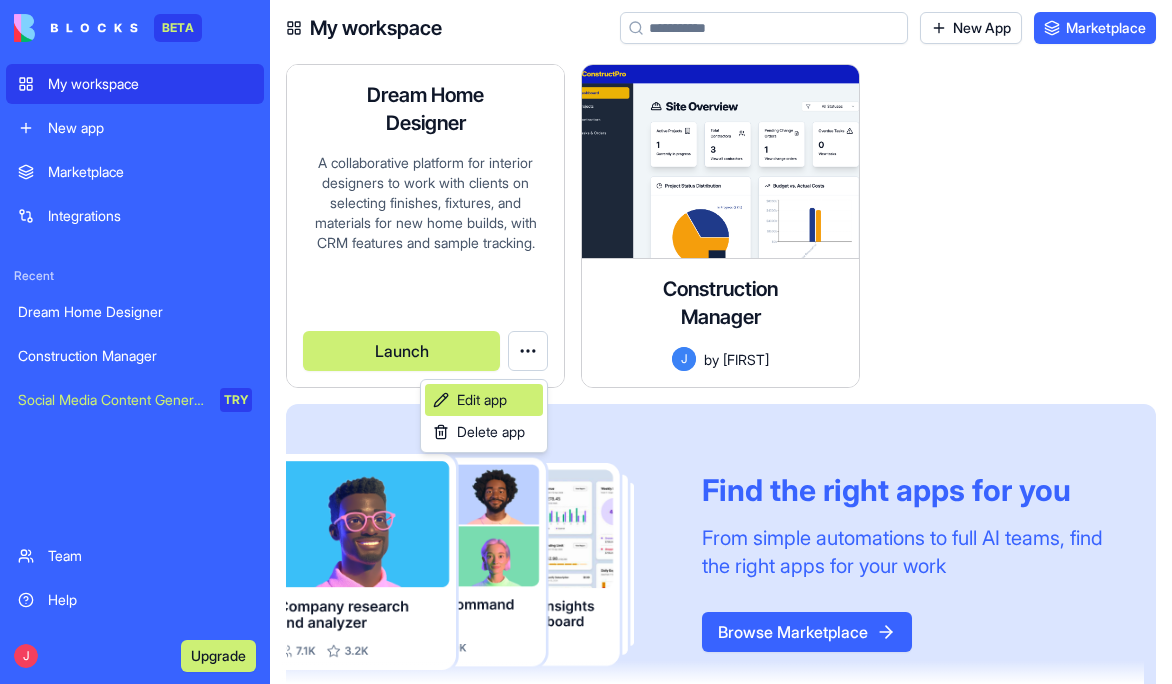 click on "Edit app" at bounding box center (482, 400) 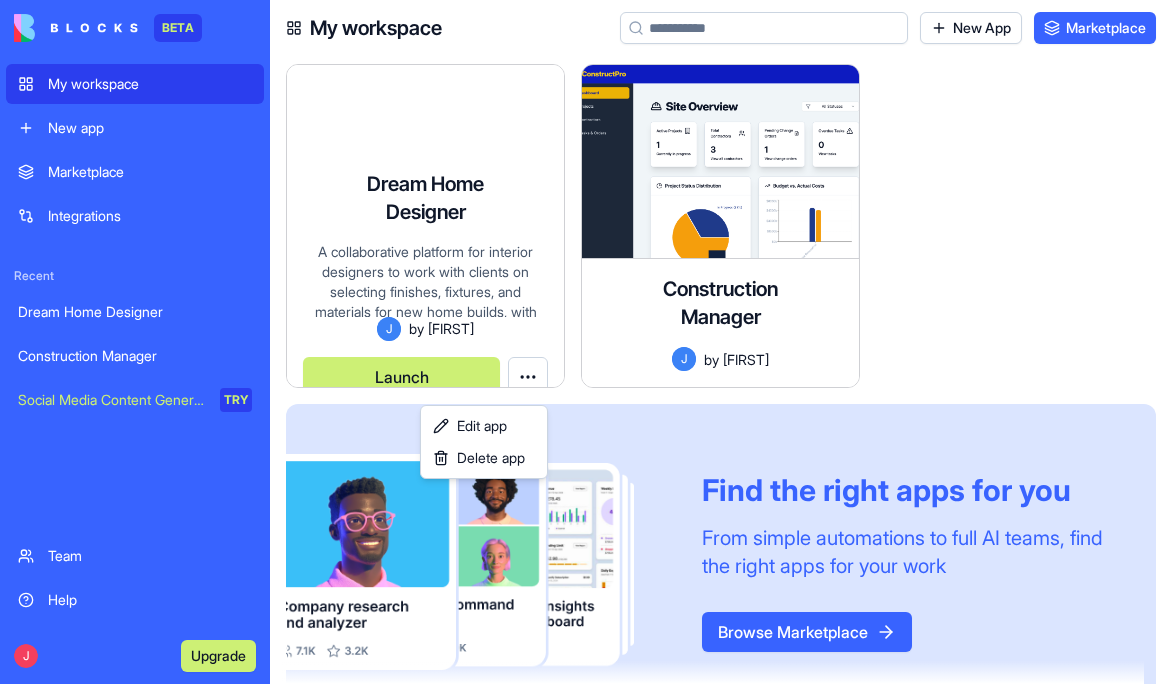 scroll, scrollTop: 33, scrollLeft: 0, axis: vertical 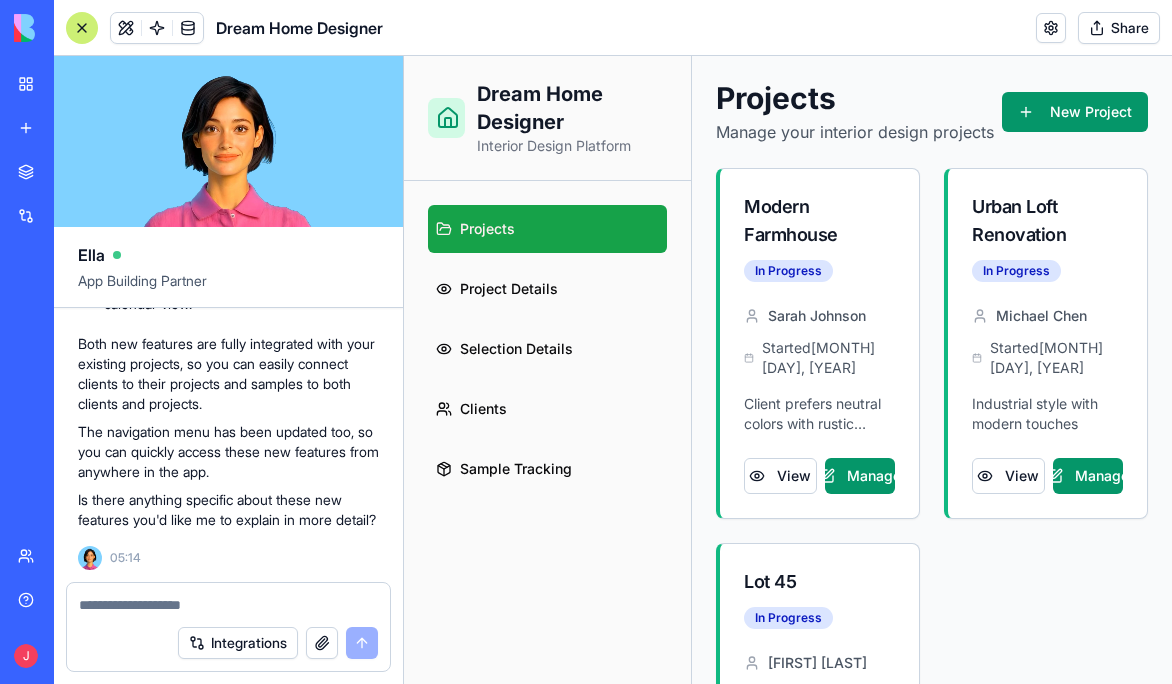 click at bounding box center [228, 605] 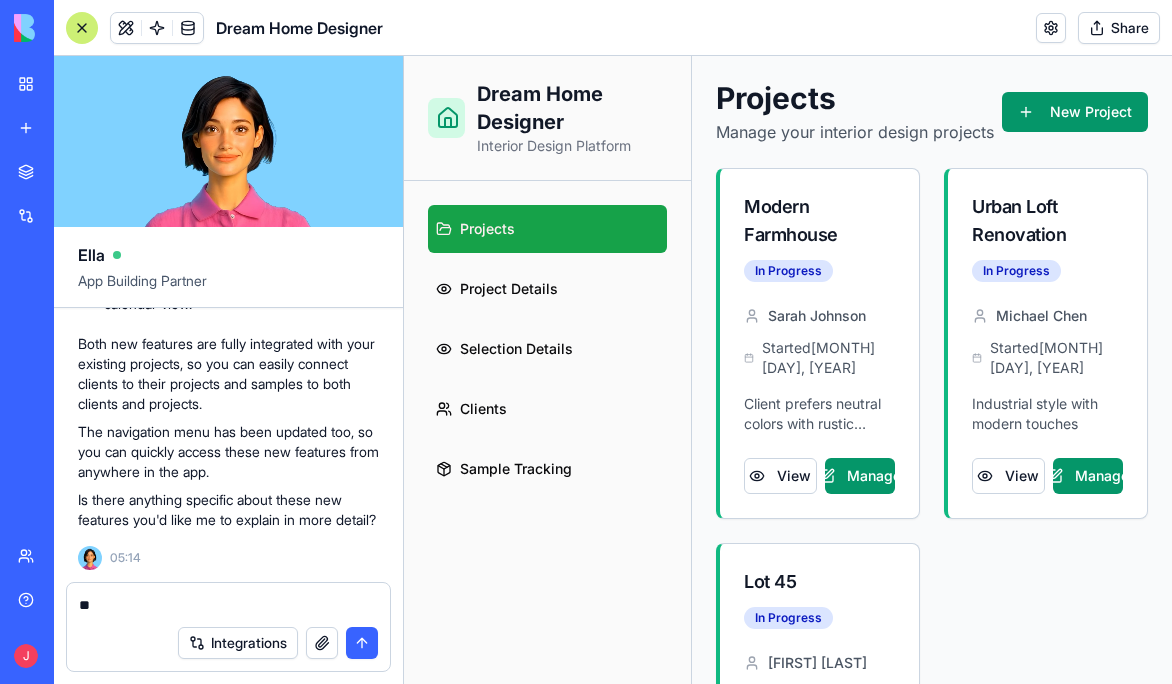 type on "*" 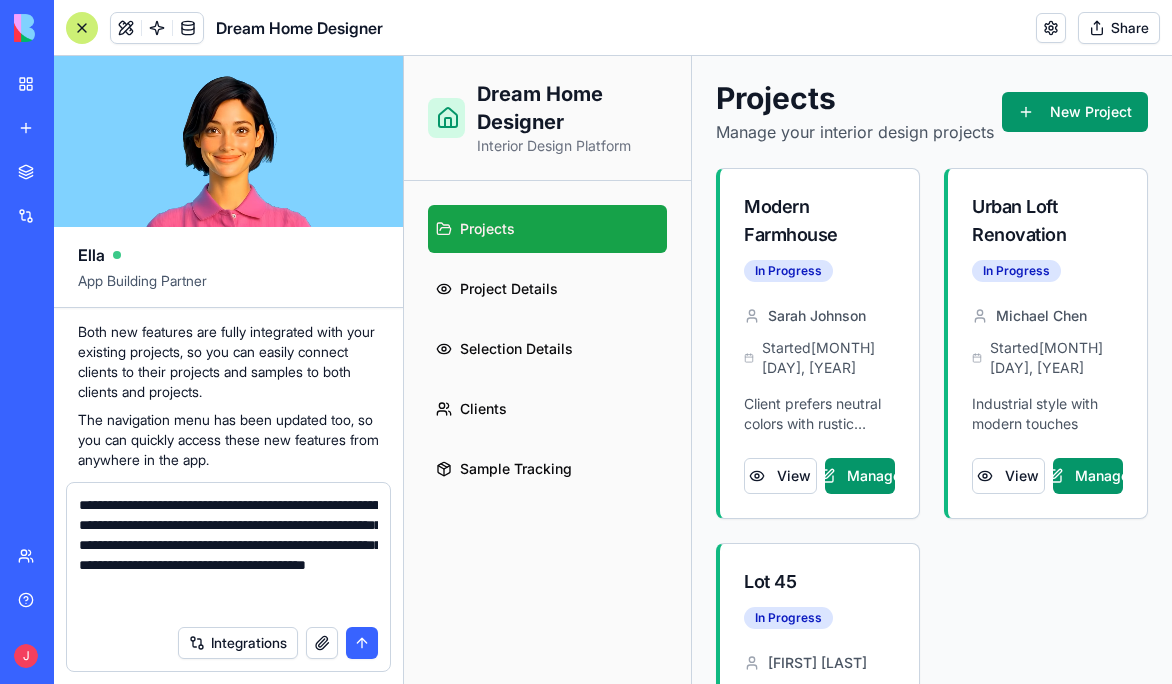 type on "**********" 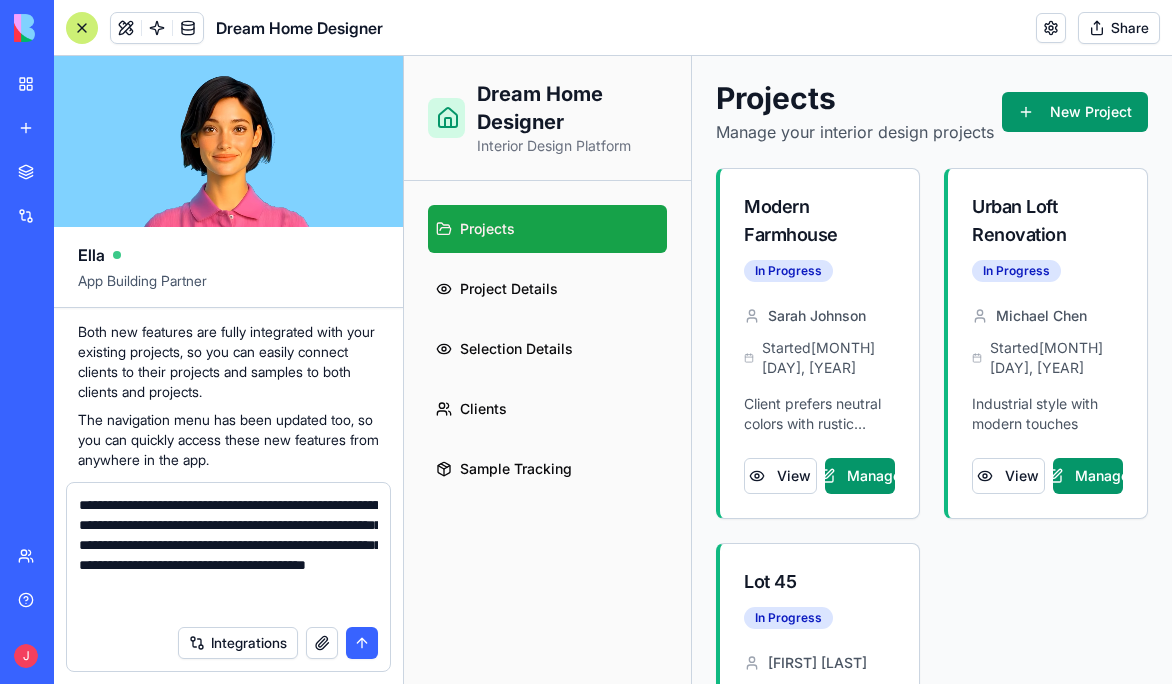 click at bounding box center [362, 643] 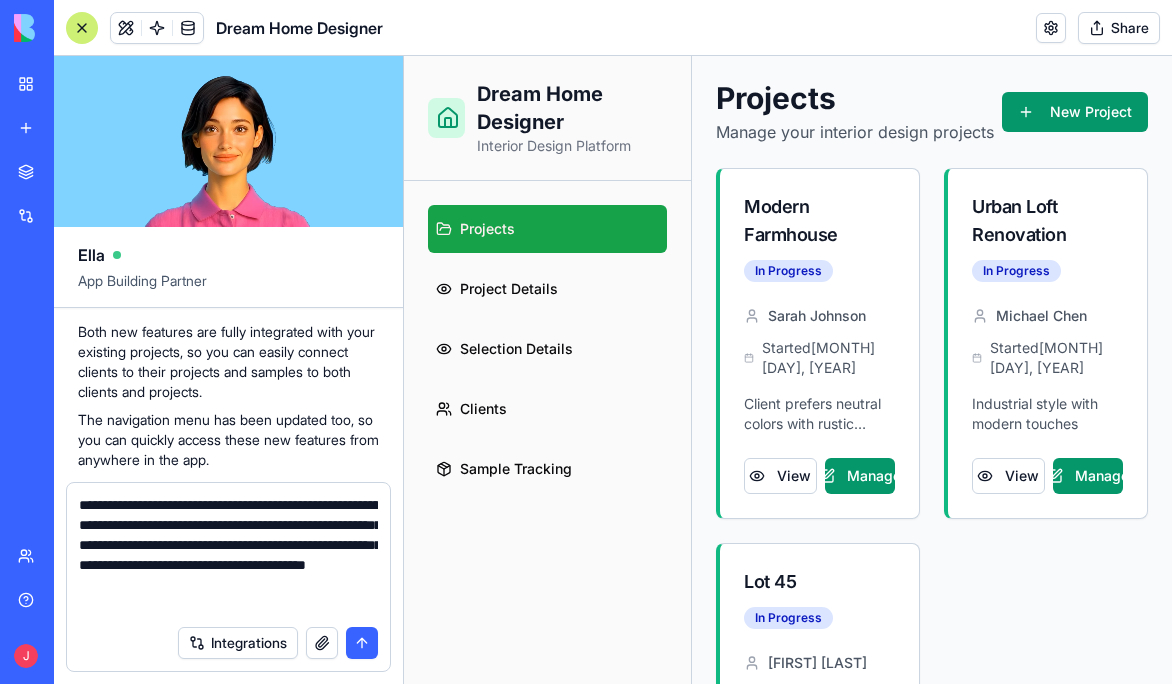 type 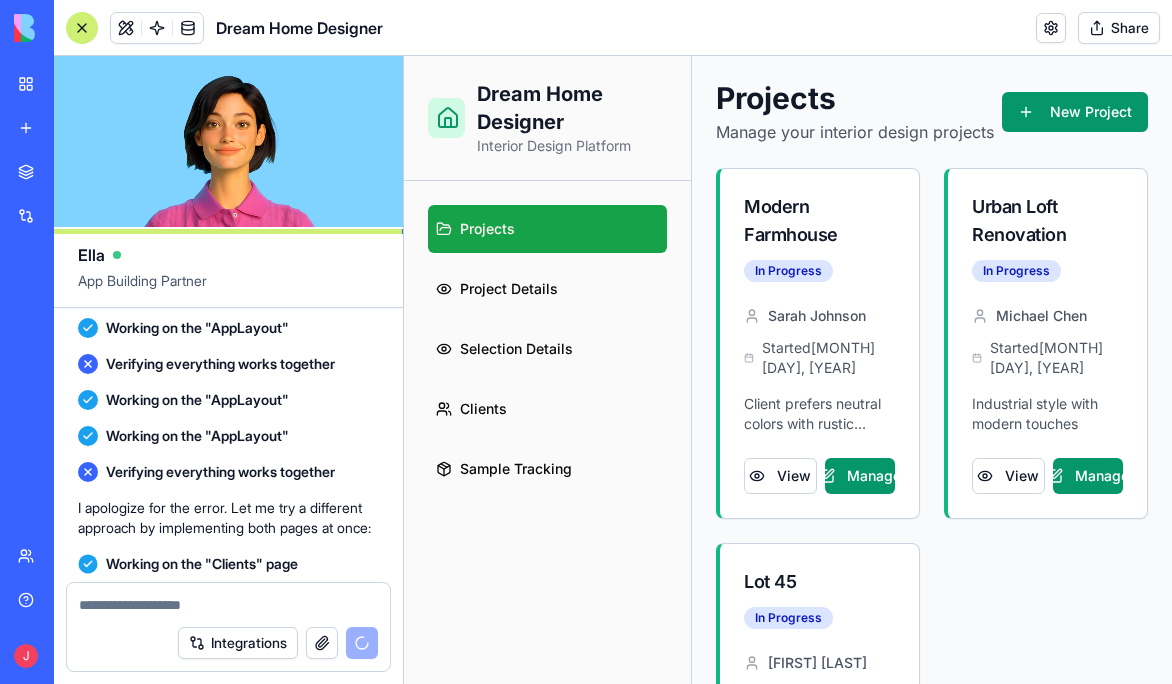 scroll, scrollTop: 2454, scrollLeft: 0, axis: vertical 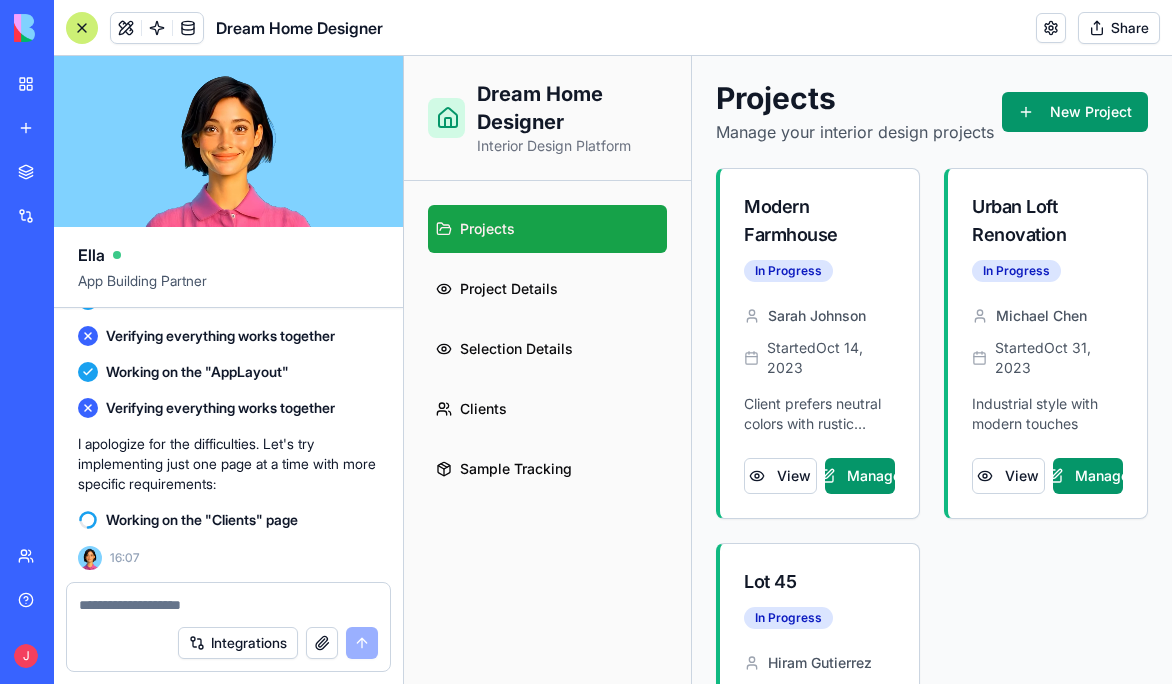 click on "My workspace" at bounding box center (46, 84) 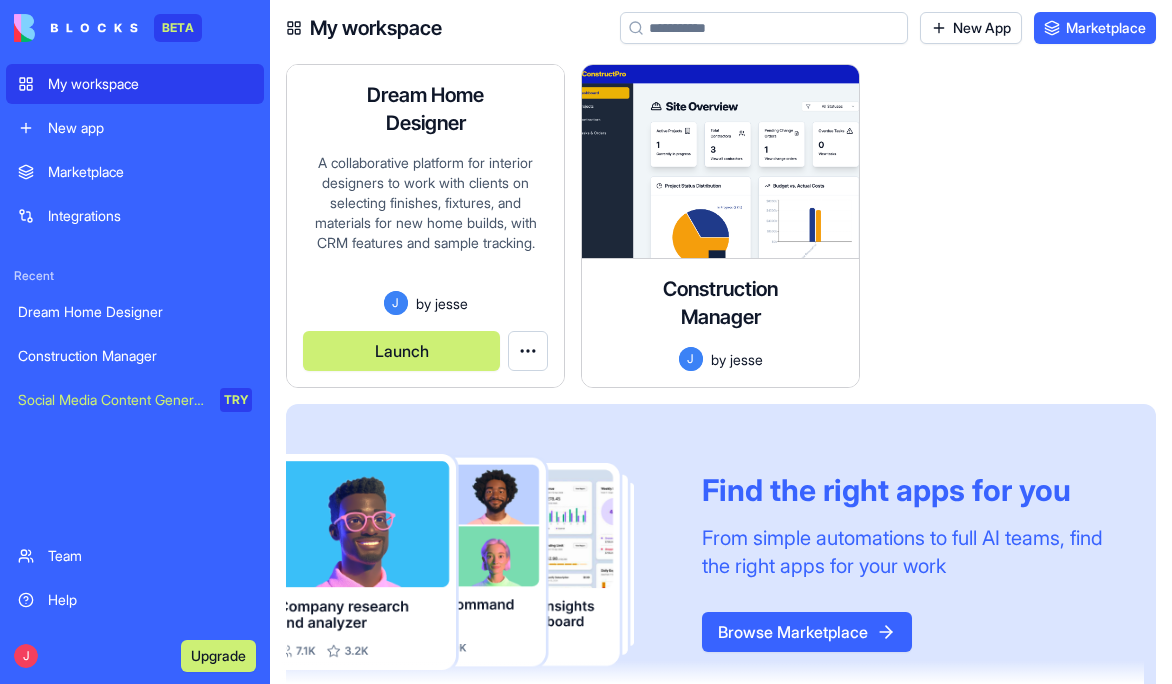 click on "Launch" at bounding box center (401, 351) 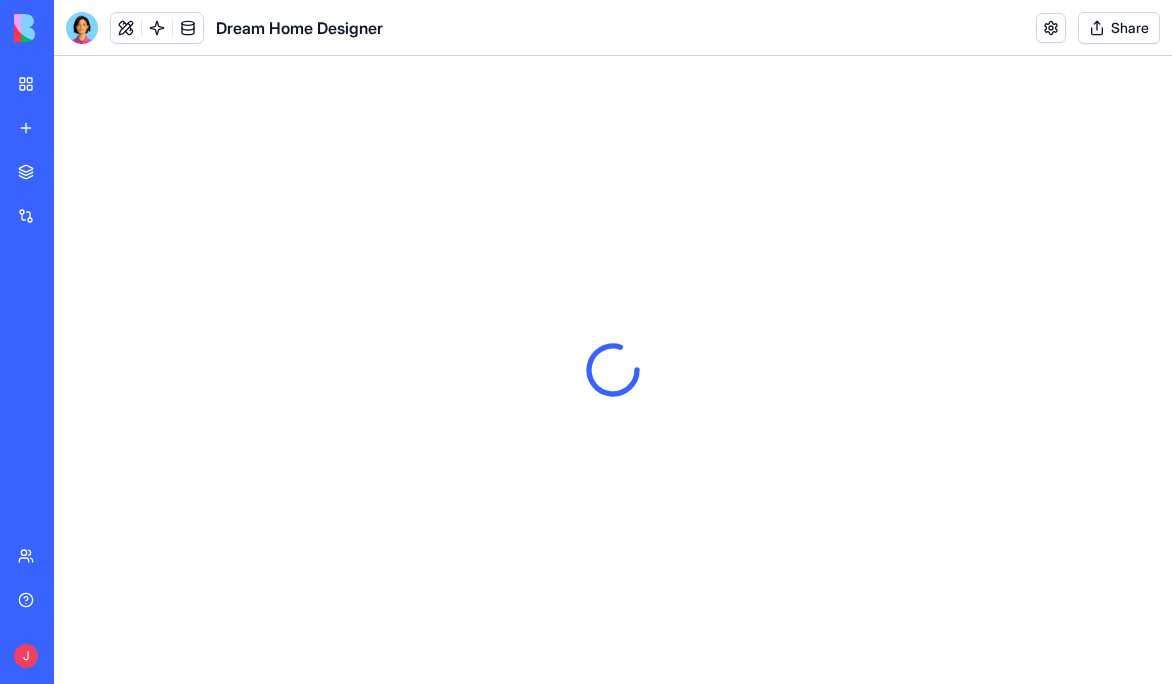 scroll, scrollTop: 0, scrollLeft: 0, axis: both 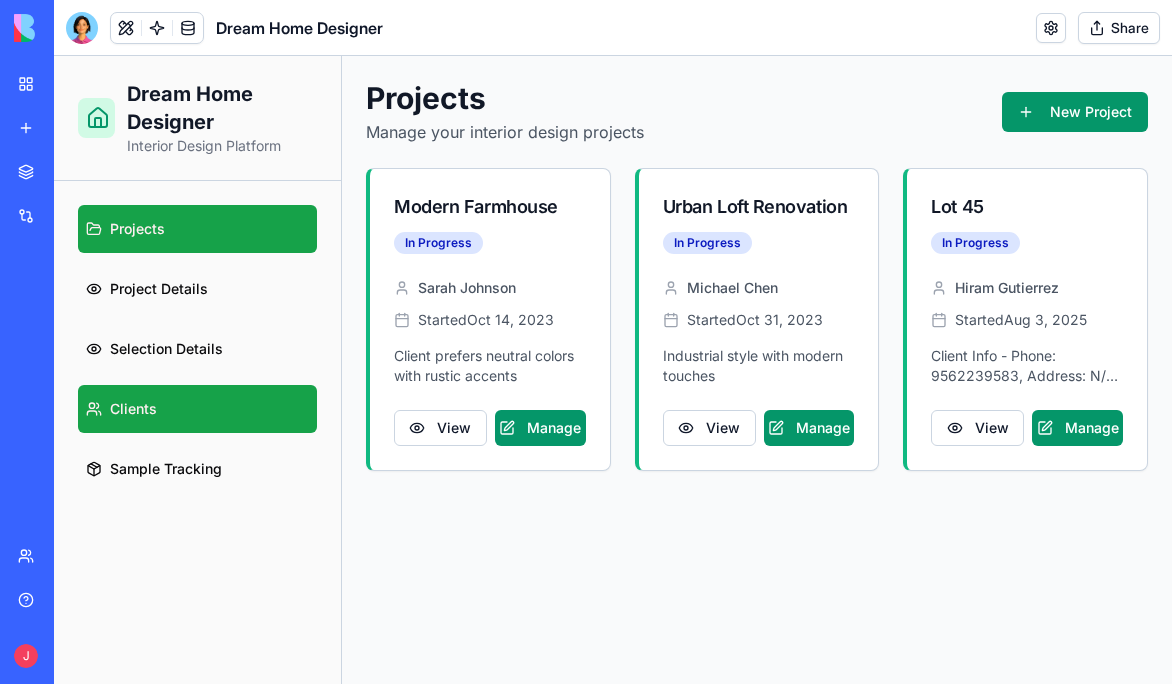 click on "Clients" at bounding box center [197, 409] 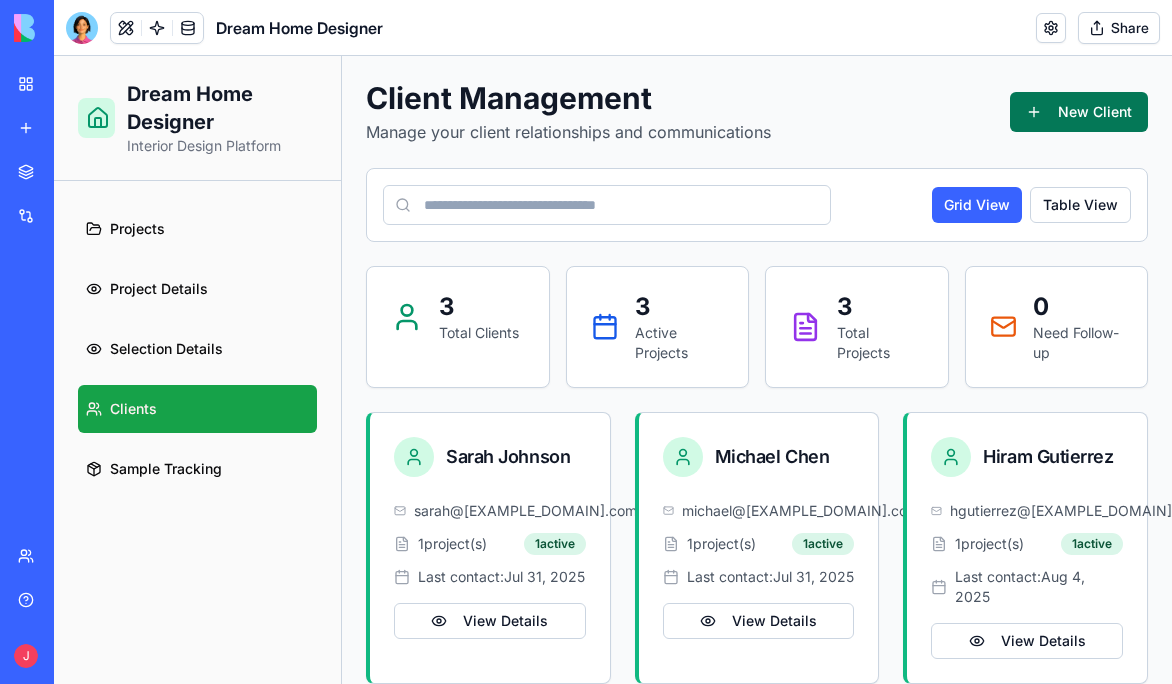 click on "New Client" at bounding box center [1079, 112] 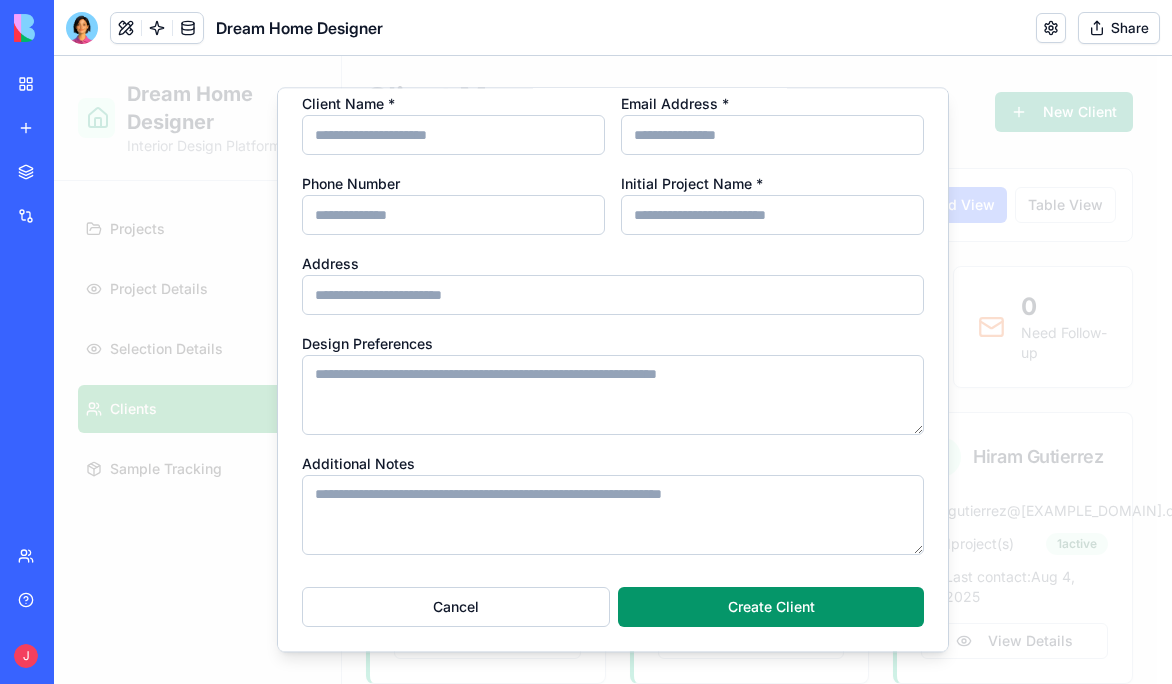 scroll, scrollTop: 0, scrollLeft: 0, axis: both 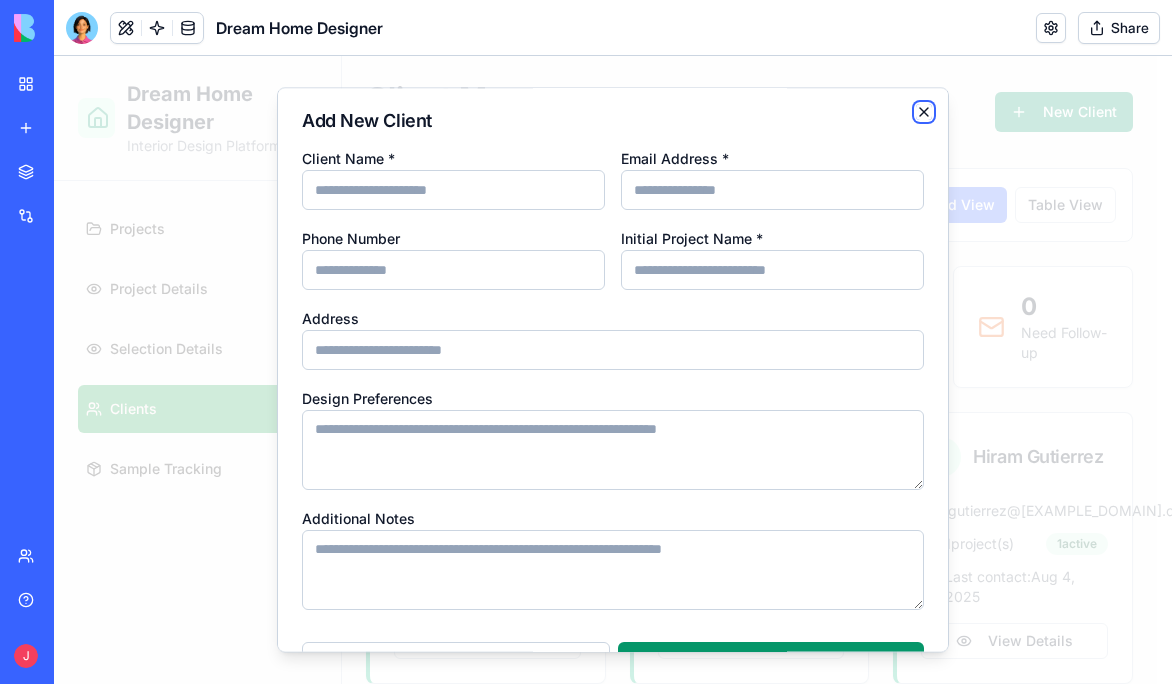 click 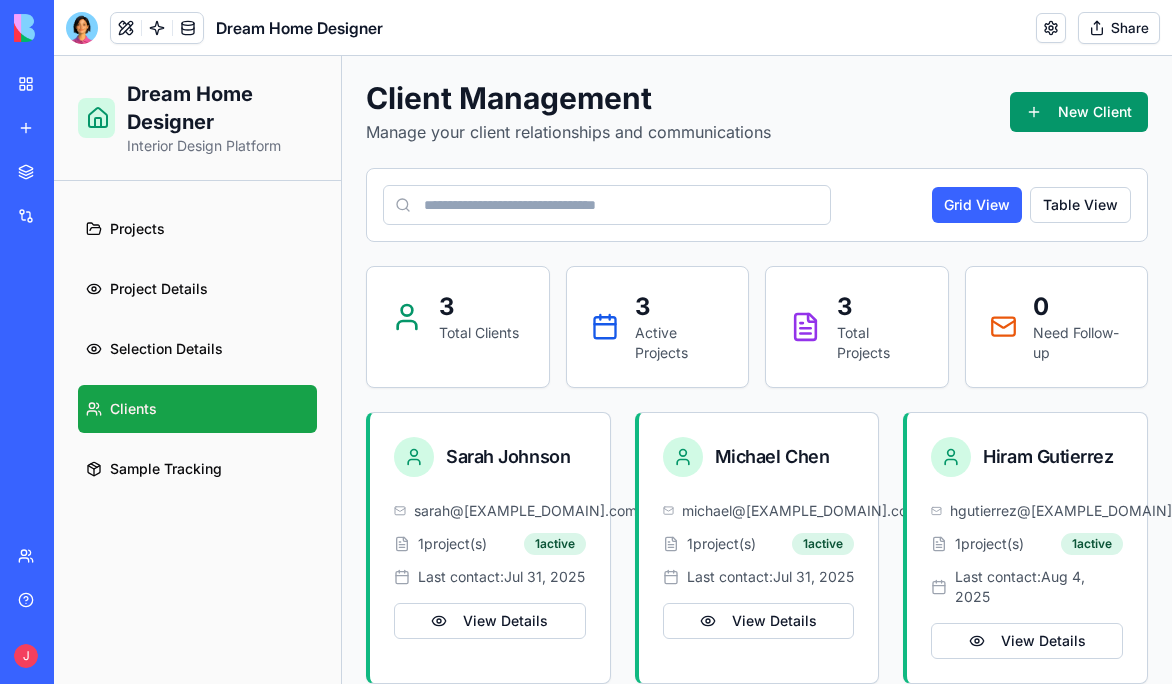 scroll, scrollTop: 24, scrollLeft: 0, axis: vertical 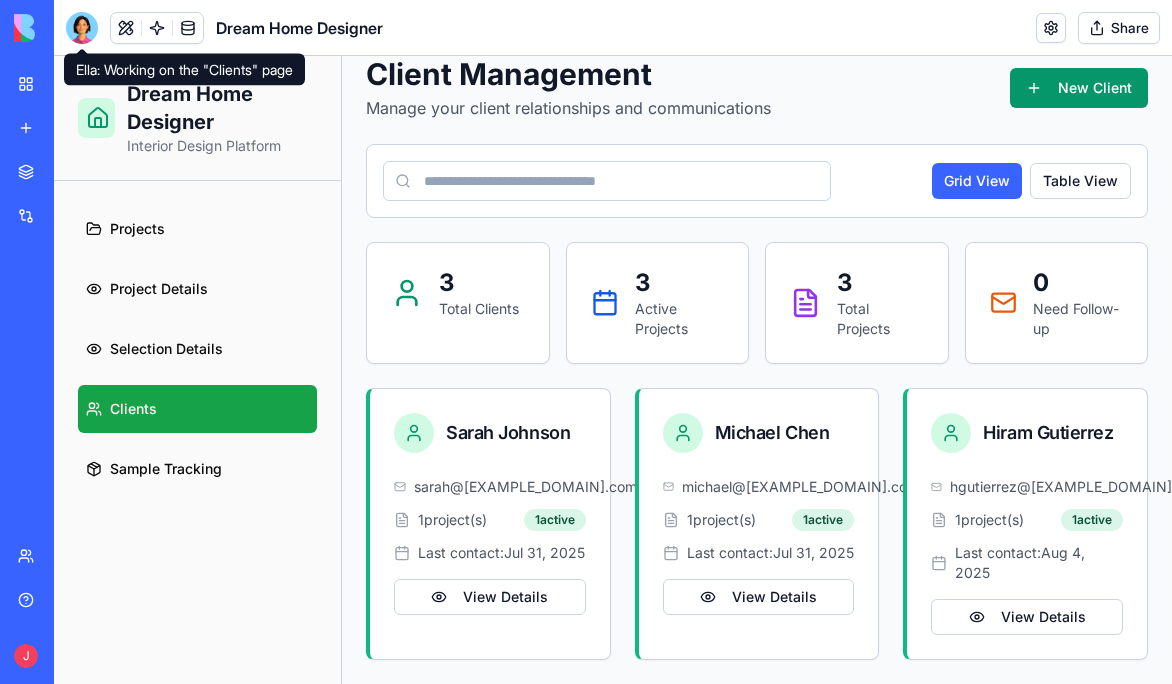 click on "Dream Home Designer Share" at bounding box center [613, 28] 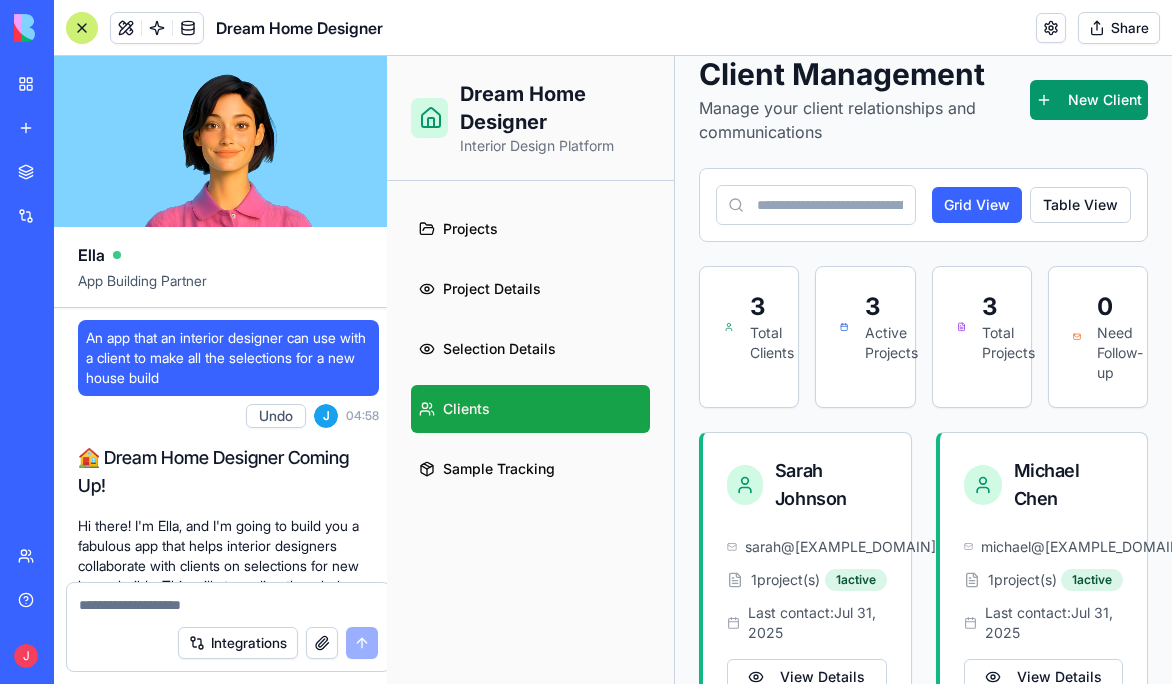 scroll, scrollTop: 2490, scrollLeft: 0, axis: vertical 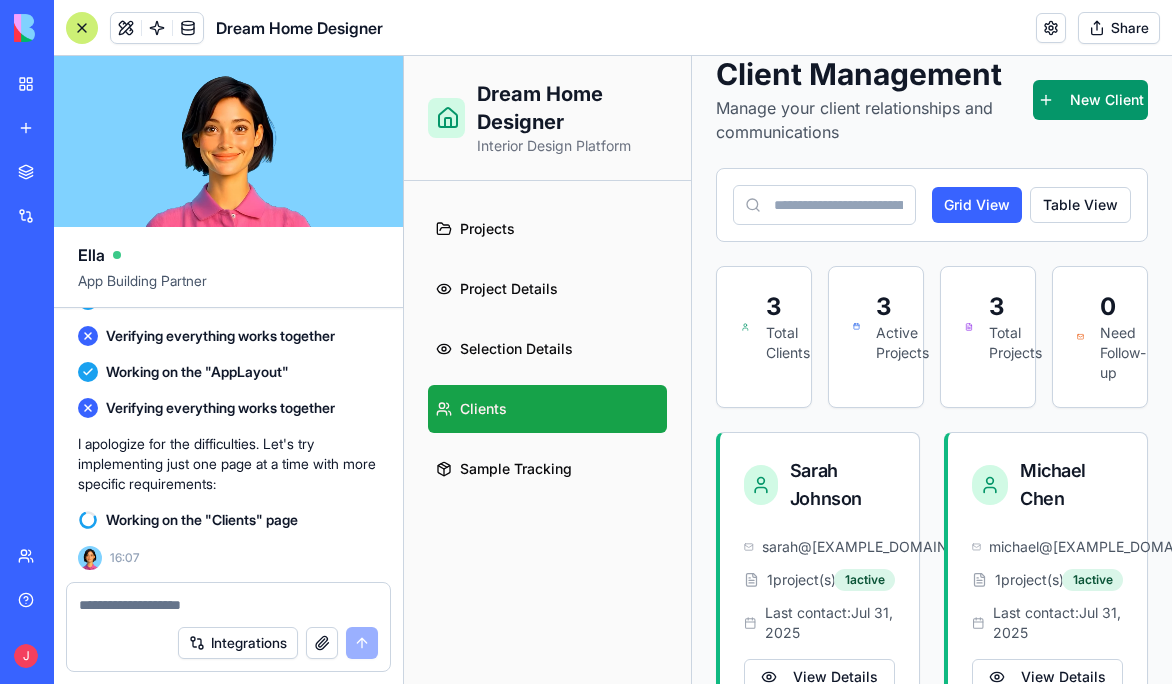 click on "My workspace" at bounding box center [46, 84] 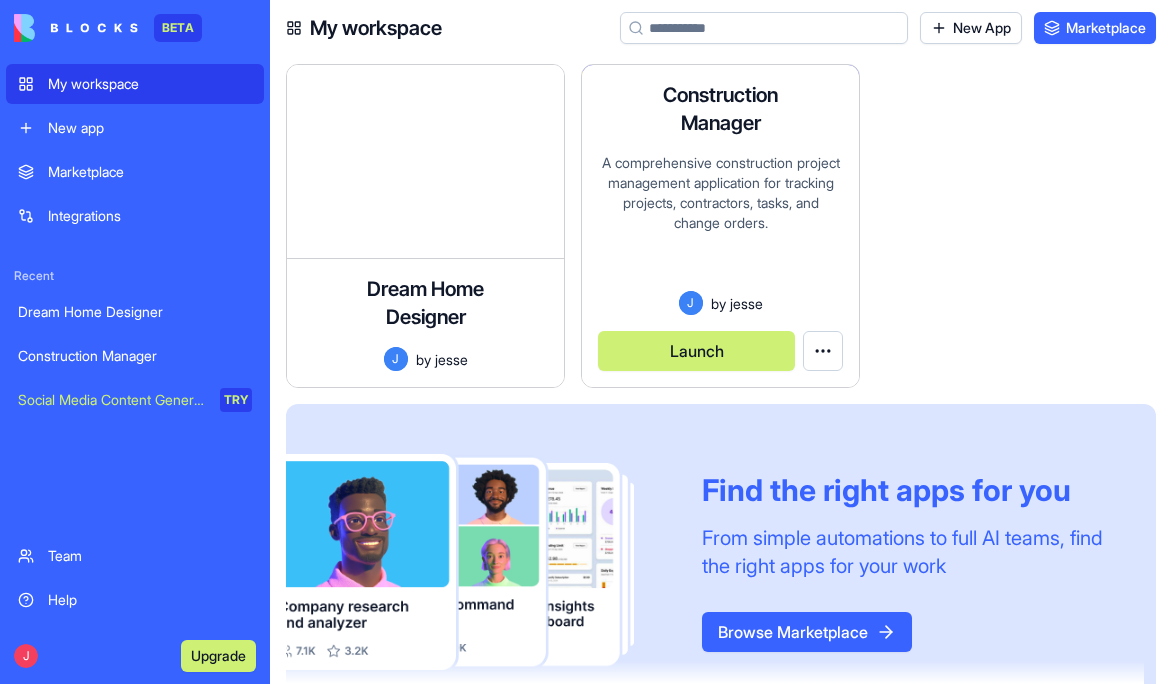 click on "Launch" at bounding box center [696, 351] 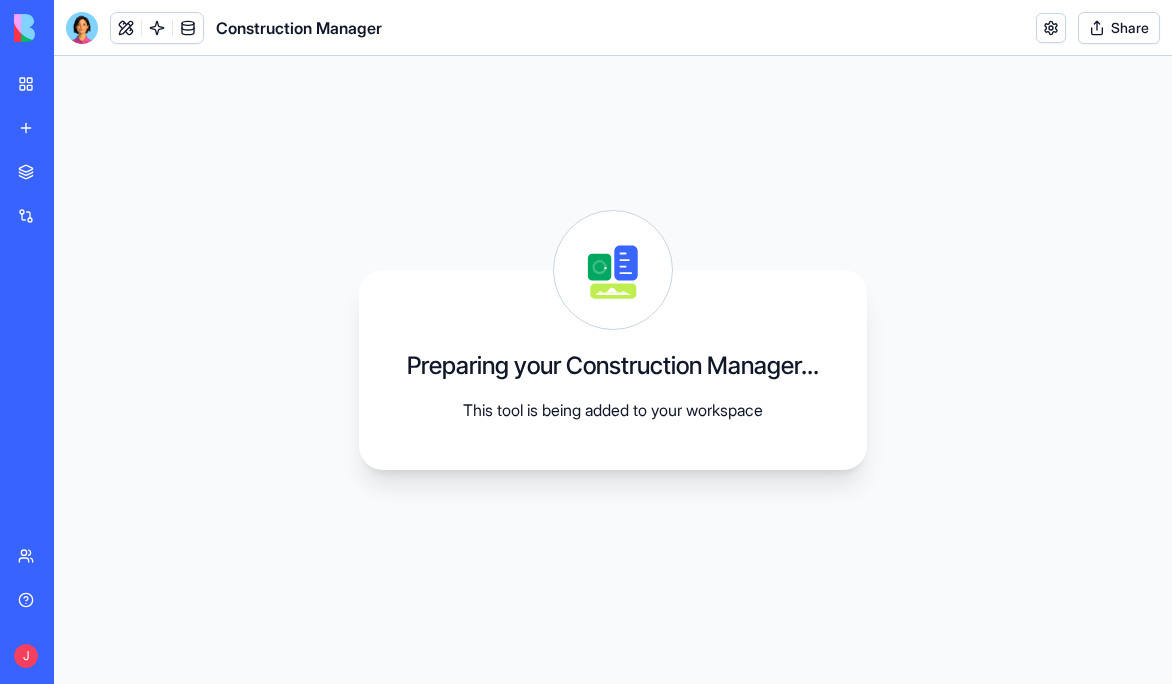 click on "Integrations" at bounding box center (61, 216) 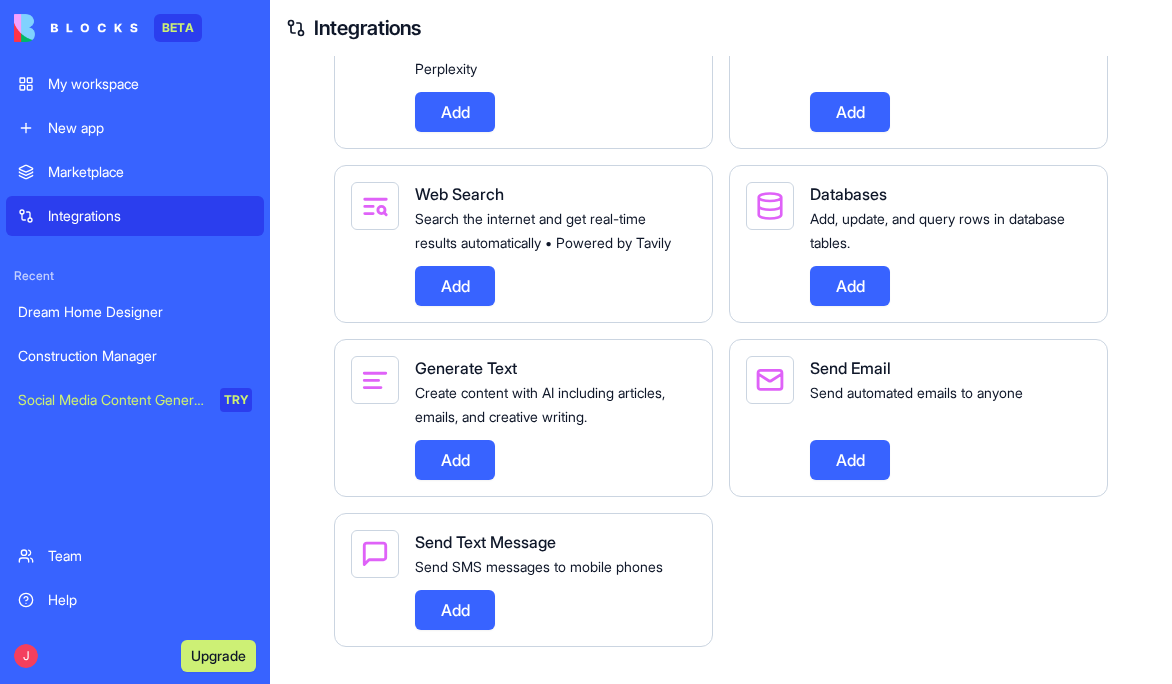 scroll, scrollTop: 2578, scrollLeft: 0, axis: vertical 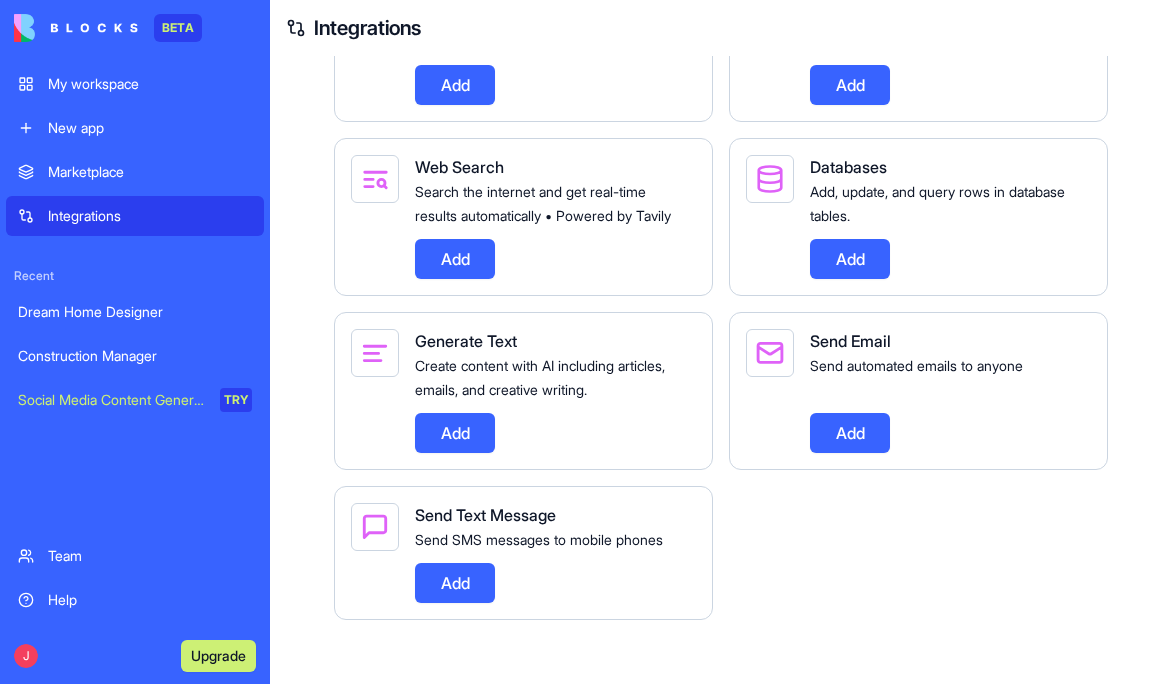 click on "Upgrade" at bounding box center [218, 656] 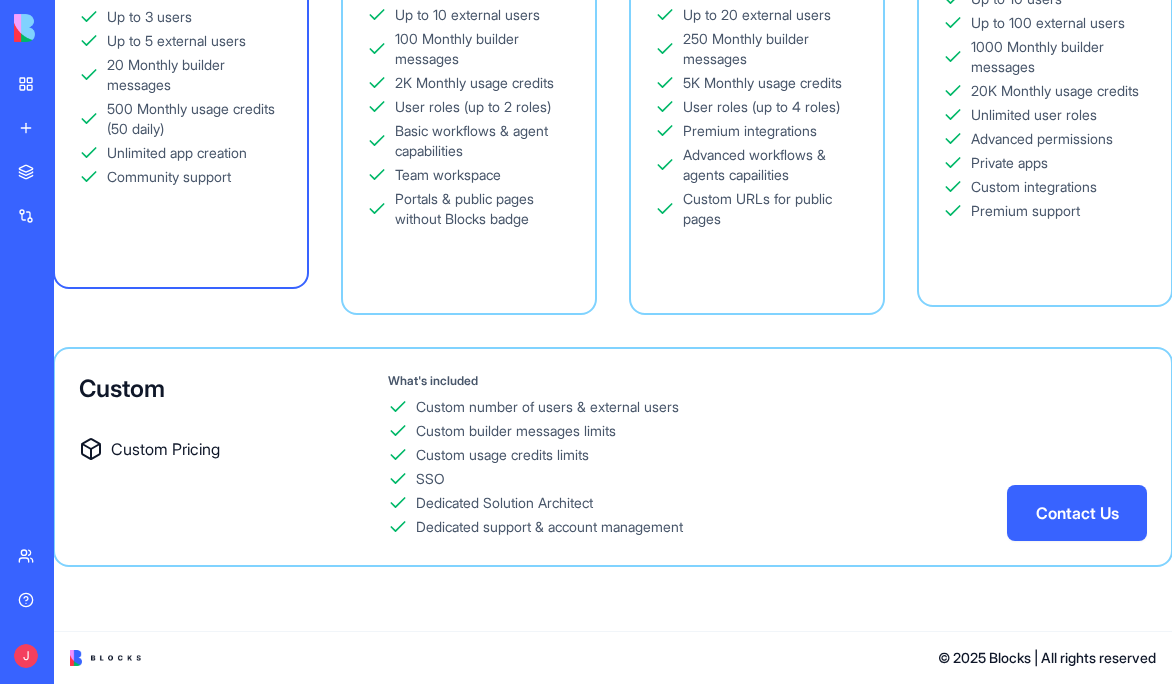 scroll, scrollTop: 0, scrollLeft: 0, axis: both 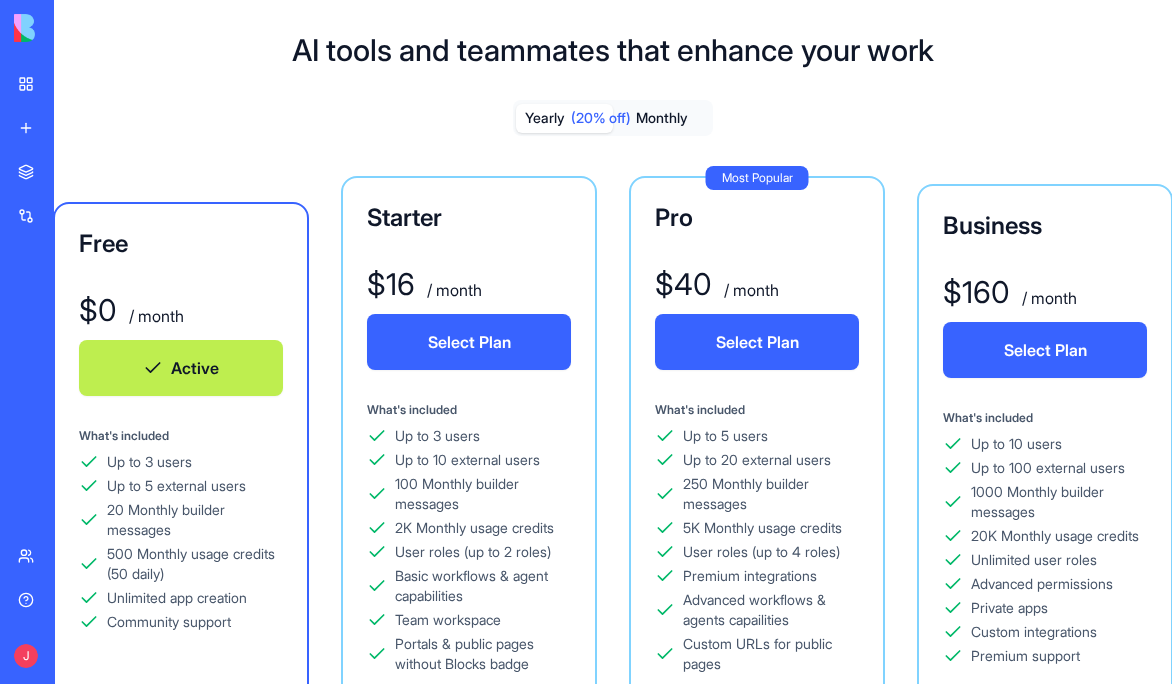 click on "BETA My workspace New app Marketplace Integrations Recent Dream Home Designer Construction Manager Social Media Content Generator TRY Team Help J Upgrade AI tools and teammates that enhance your work Yearly  (20% off) Monthly Free $ 0   / month Active What's included Up to 3 users  Up to 5 external users 20 Monthly builder messages  500 Monthly usage credits (50 daily) Unlimited app creation Community support Starter $ 16   / month Select Plan What's included Up to 3 users  Up to 10 external users 100 Monthly builder messages 2K Monthly usage credits User roles (up to 2 roles) Basic workflows & agent capabilities Team workspace  Portals & public pages without Blocks badge Most Popular Pro $ 40   / month Select Plan What's included Up to 5 users  Up to 20 external users 250 Monthly builder messages 5K Monthly usage credits User roles (up to 4 roles)  Premium integrations Advanced workflows & agents capailities Custom URLs for public pages Business $ 160   / month Select Plan What's included Up to 10 users" at bounding box center (586, 342) 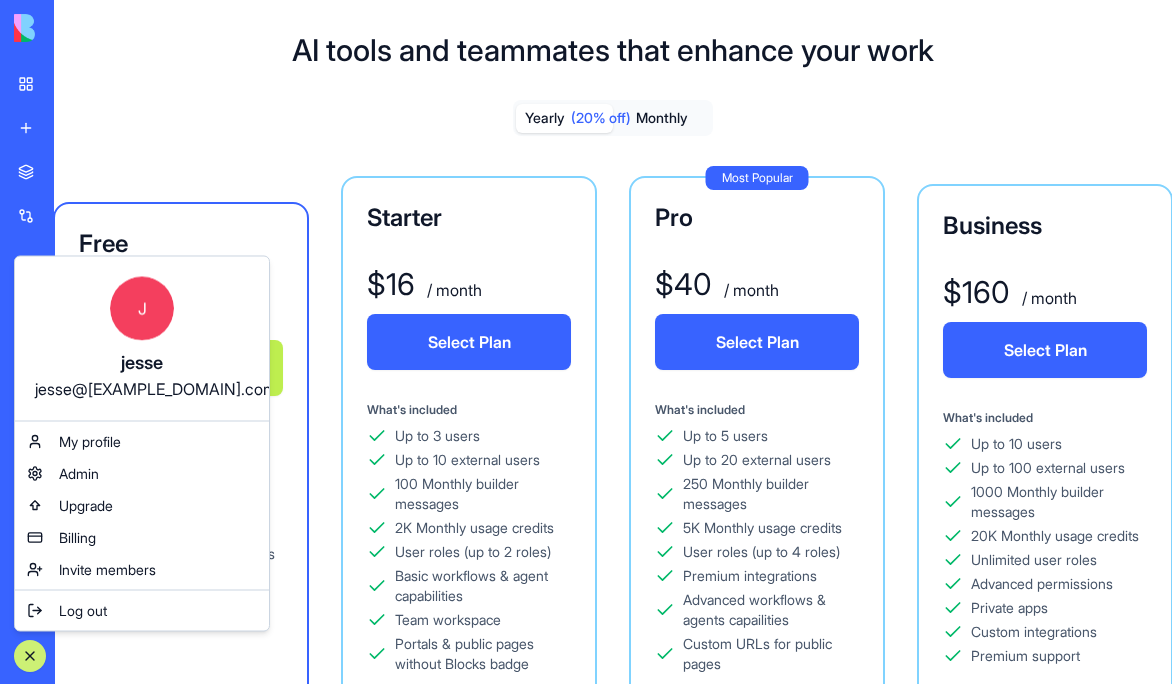 click on "BETA My workspace New app Marketplace Integrations Recent Dream Home Designer Construction Manager Social Media Content Generator TRY Team Help Upgrade AI tools and teammates that enhance your work Yearly  (20% off) Monthly Free $ 0   / month Active What's included Up to 3 users  Up to 5 external users 20 Monthly builder messages  500 Monthly usage credits (50 daily) Unlimited app creation Community support Starter $ 16   / month Select Plan What's included Up to 3 users  Up to 10 external users 100 Monthly builder messages 2K Monthly usage credits User roles (up to 2 roles) Basic workflows & agent capabilities Team workspace  Portals & public pages without Blocks badge Most Popular Pro $ 40   / month Select Plan What's included Up to 5 users  Up to 20 external users 250 Monthly builder messages 5K Monthly usage credits User roles (up to 4 roles)  Premium integrations Advanced workflows & agents capailities Custom URLs for public pages Business $ 160   / month Select Plan What's included Up to 10 users" at bounding box center (586, 342) 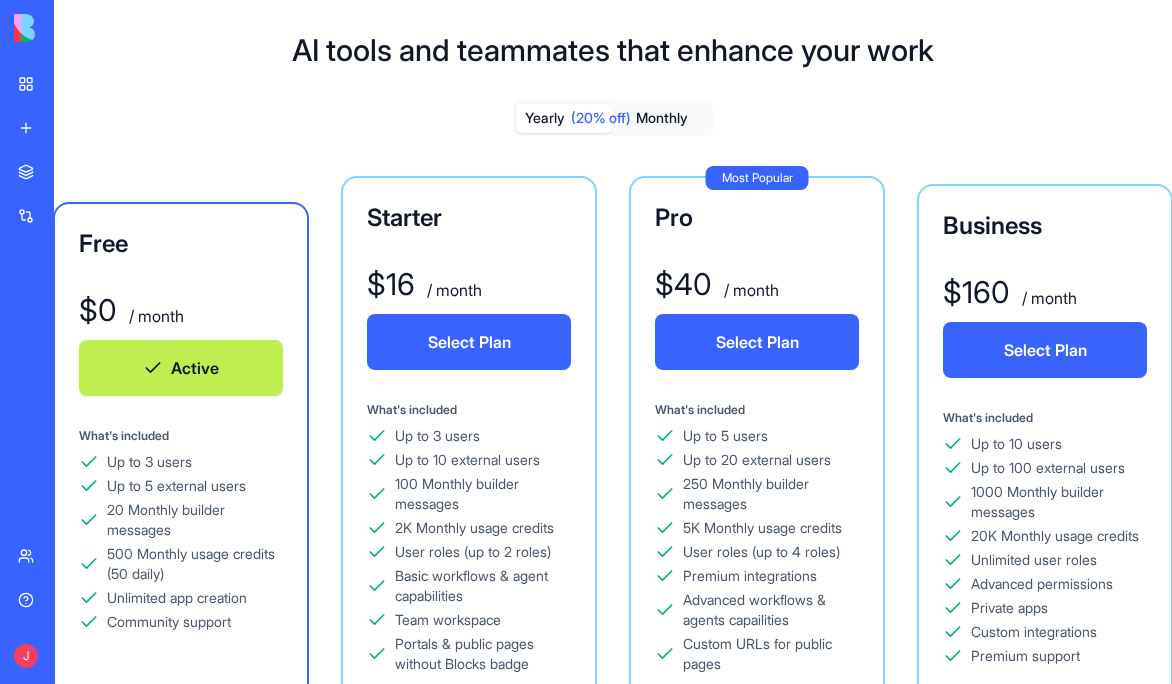 click on "My workspace" at bounding box center (46, 84) 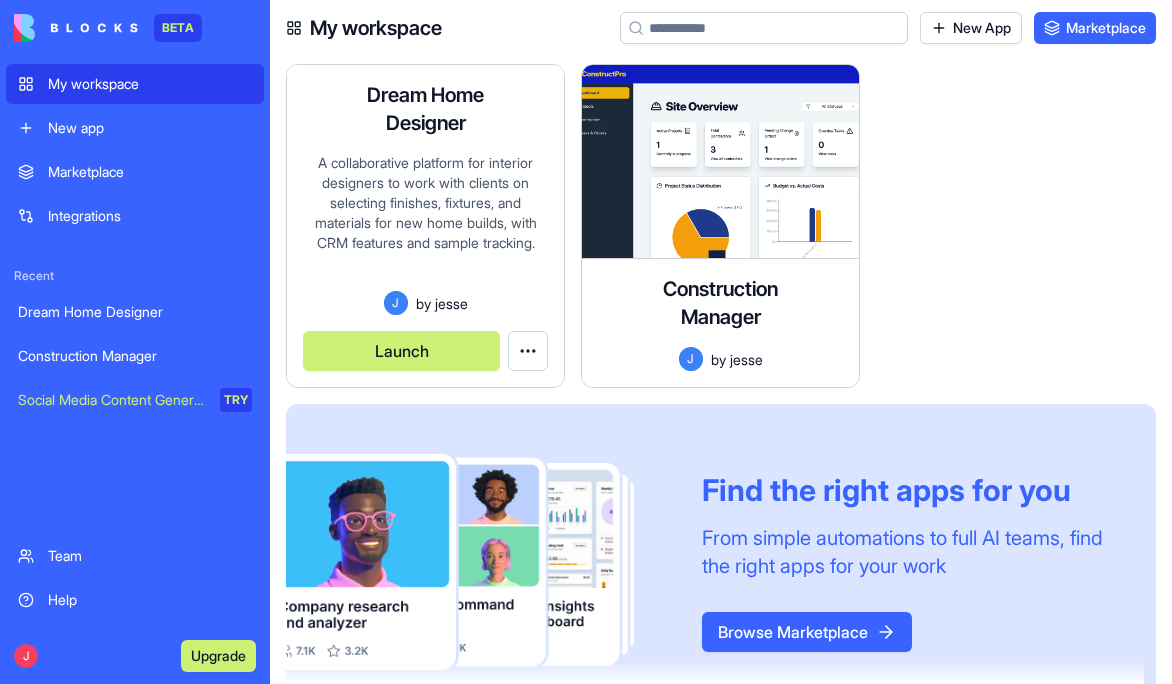 click on "Launch" at bounding box center [401, 351] 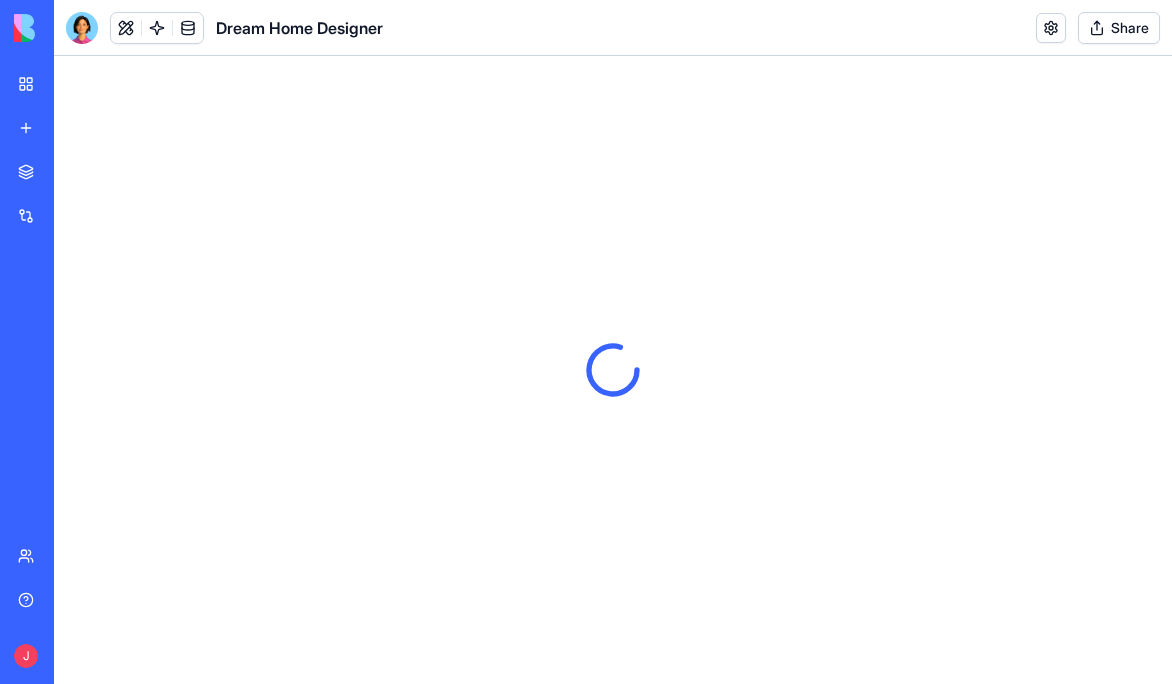 scroll, scrollTop: 0, scrollLeft: 0, axis: both 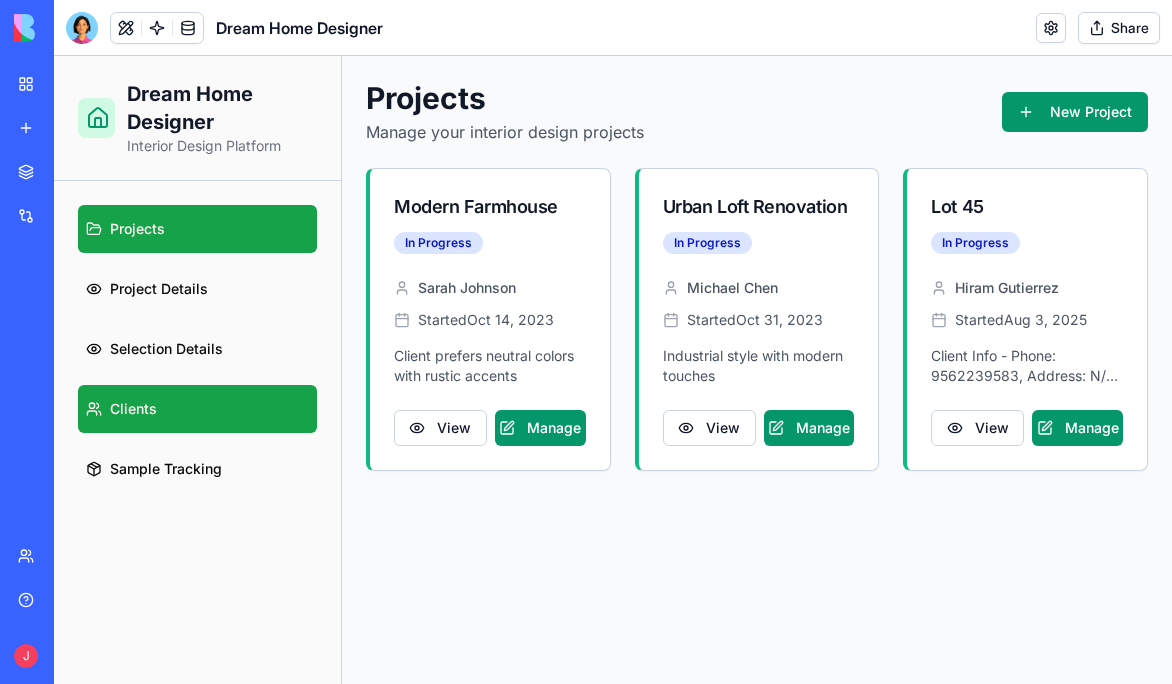 click on "Clients" at bounding box center (197, 409) 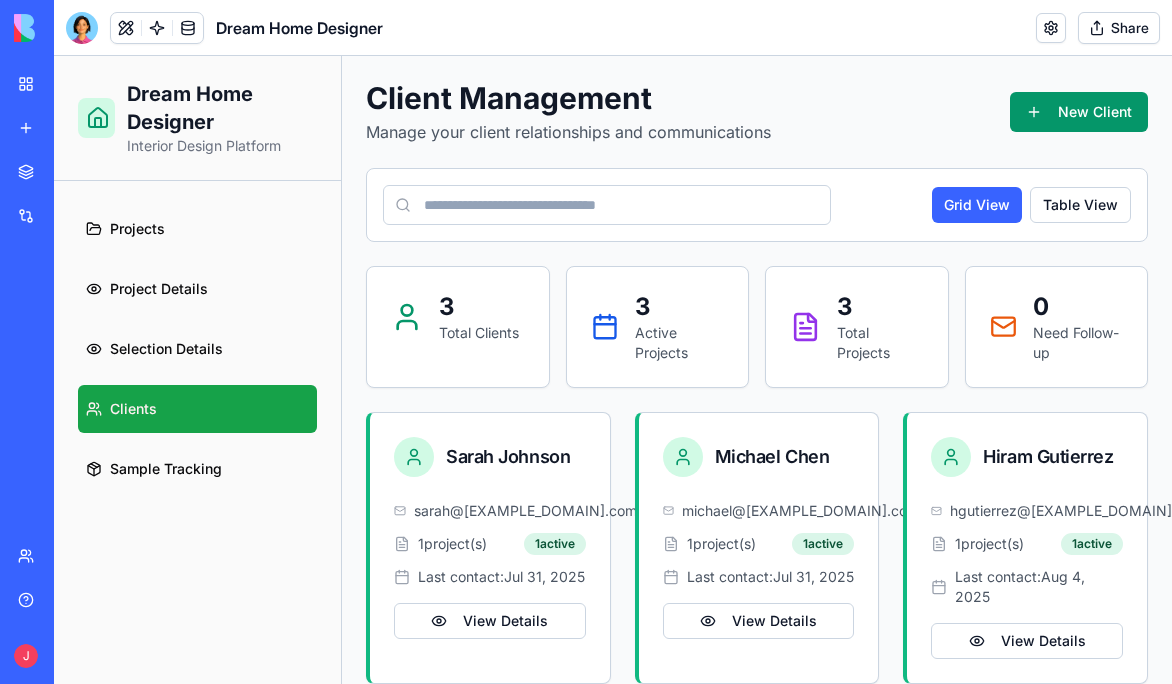 scroll, scrollTop: 24, scrollLeft: 0, axis: vertical 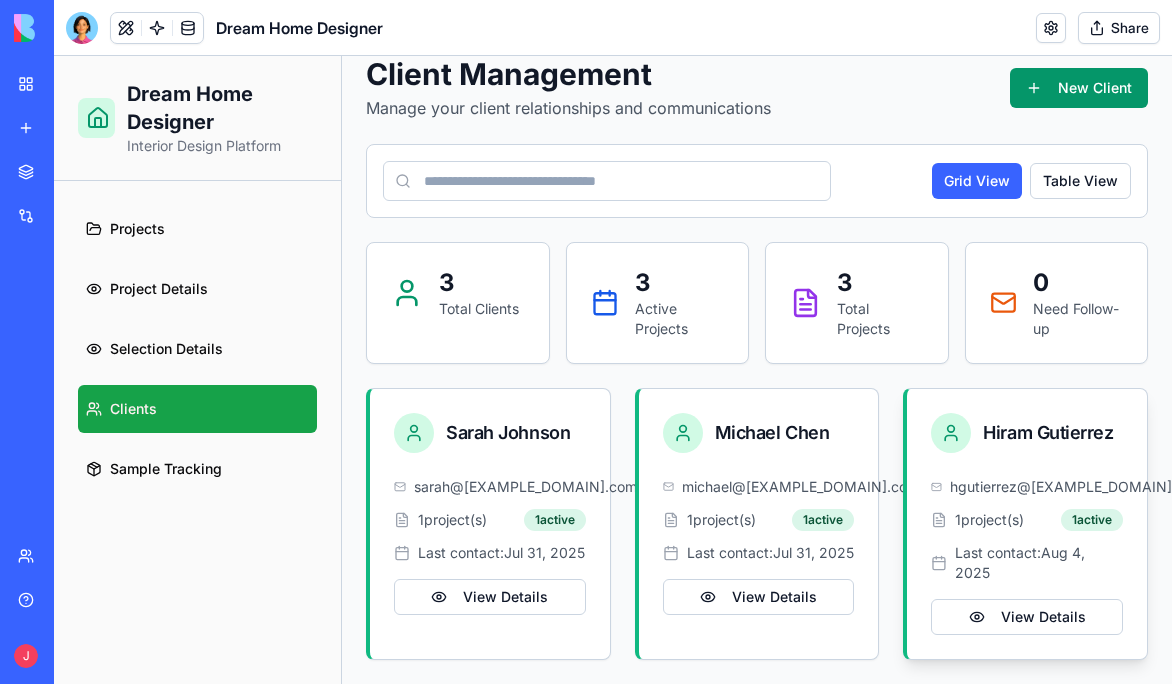 click on "[FIRST] [LAST]" at bounding box center [1048, 433] 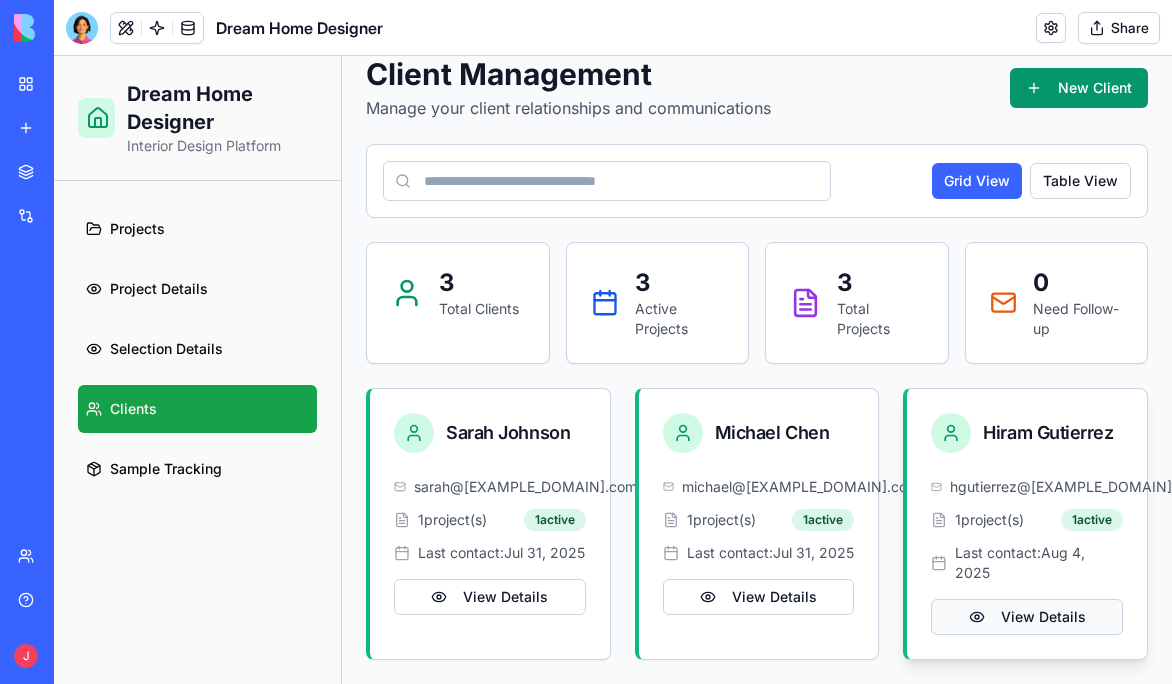 click on "View Details" at bounding box center [1027, 617] 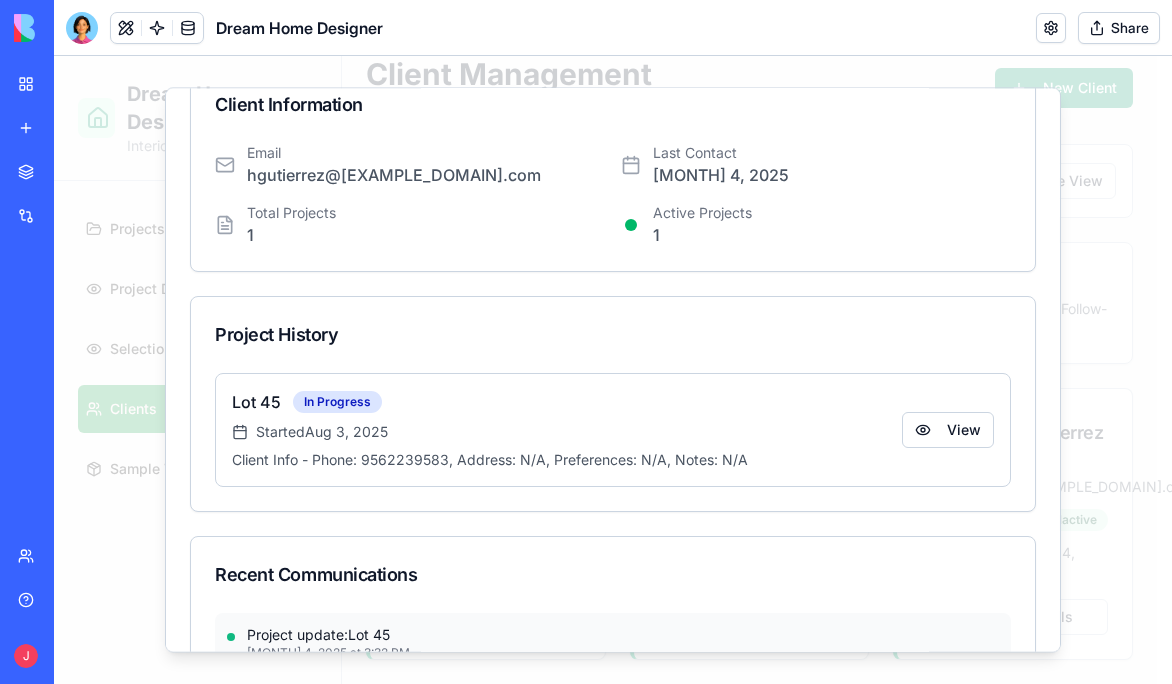 scroll, scrollTop: 0, scrollLeft: 0, axis: both 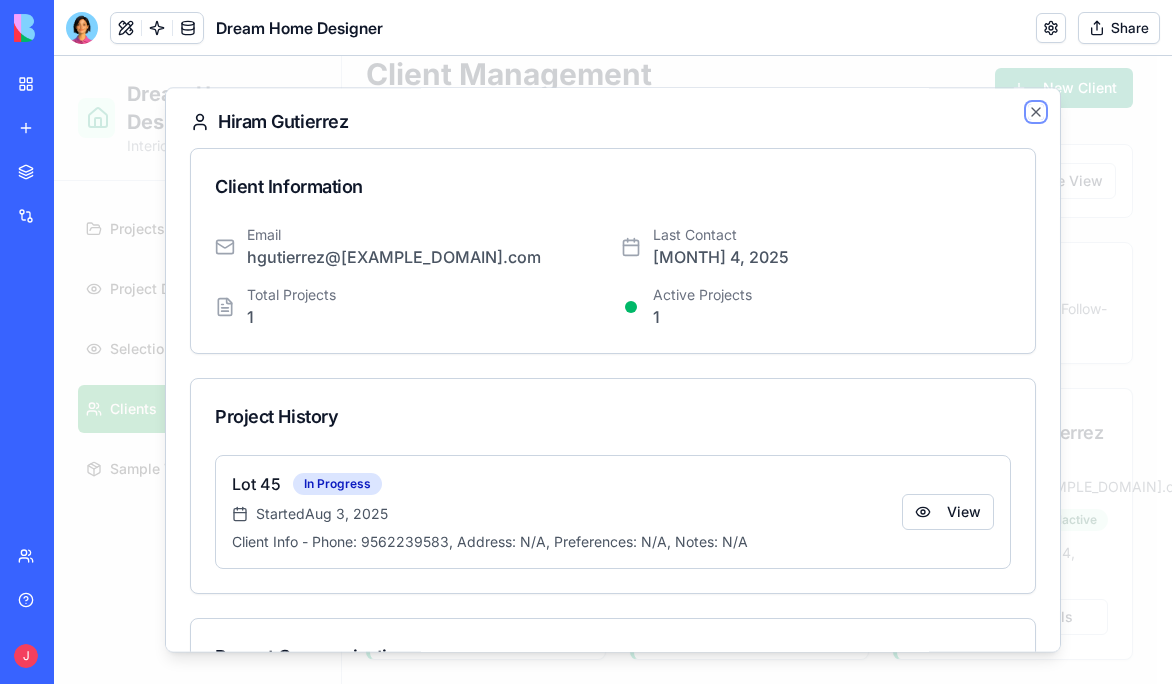 click 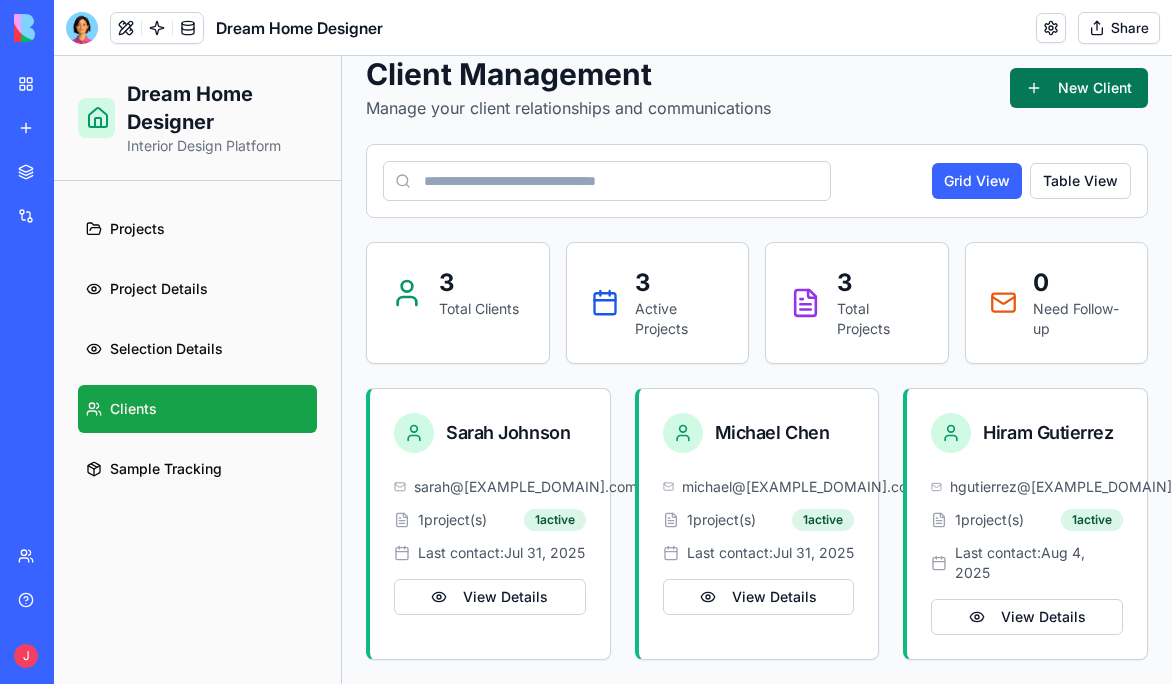 click on "New Client" at bounding box center [1079, 88] 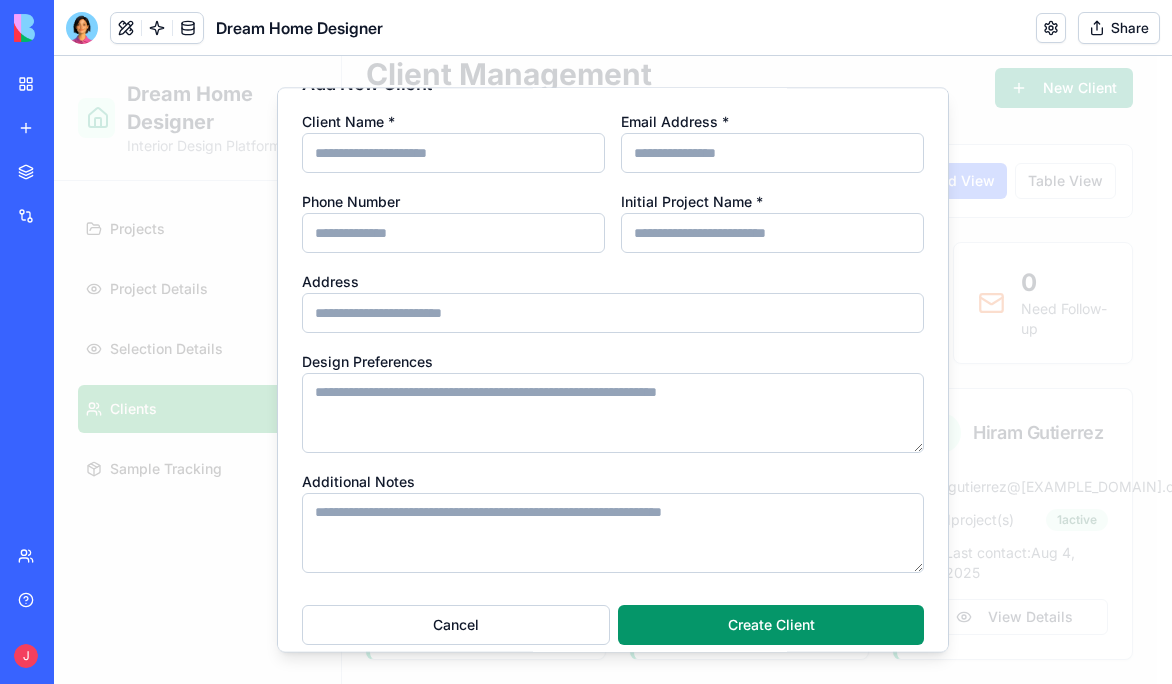 scroll, scrollTop: 0, scrollLeft: 0, axis: both 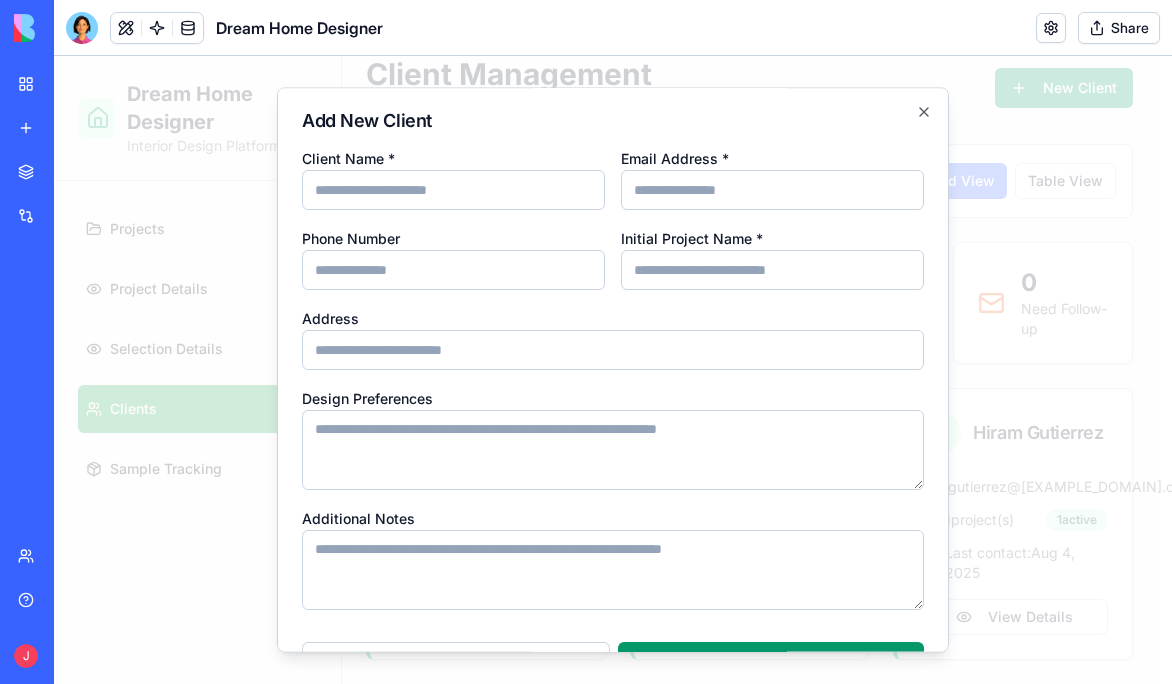 click on "Add New Client Client Name * Email Address * Phone Number Initial Project Name * Address Design Preferences Additional Notes Cancel Create Client Close" at bounding box center (613, 369) 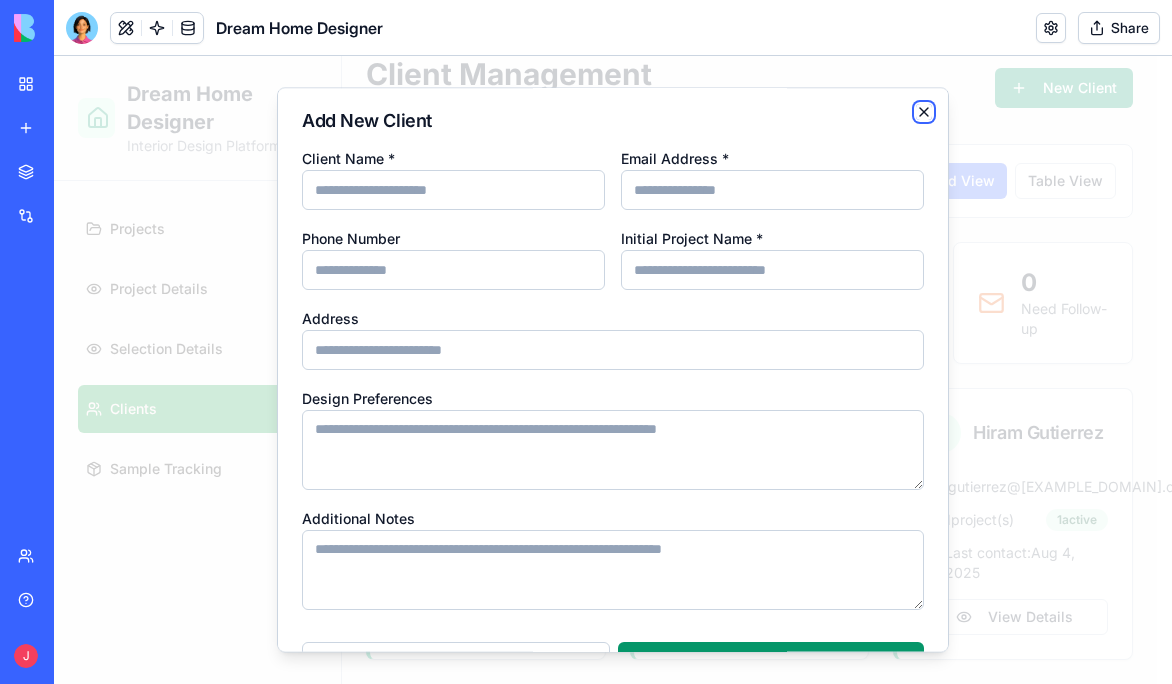 click 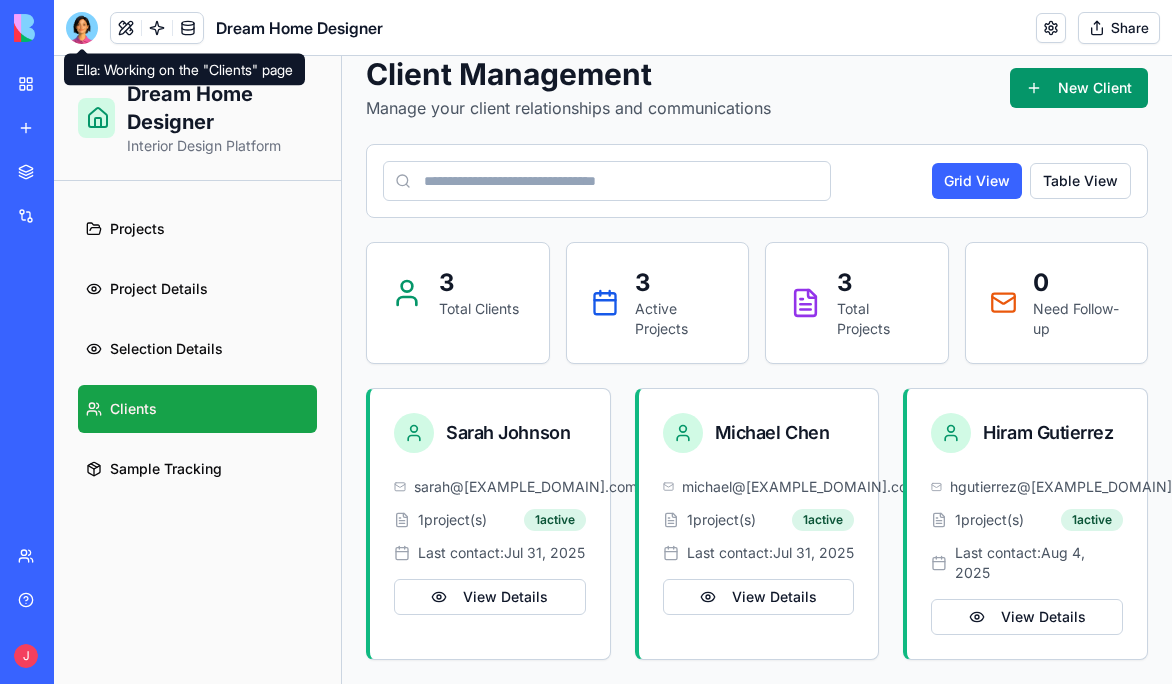 click at bounding box center [82, 28] 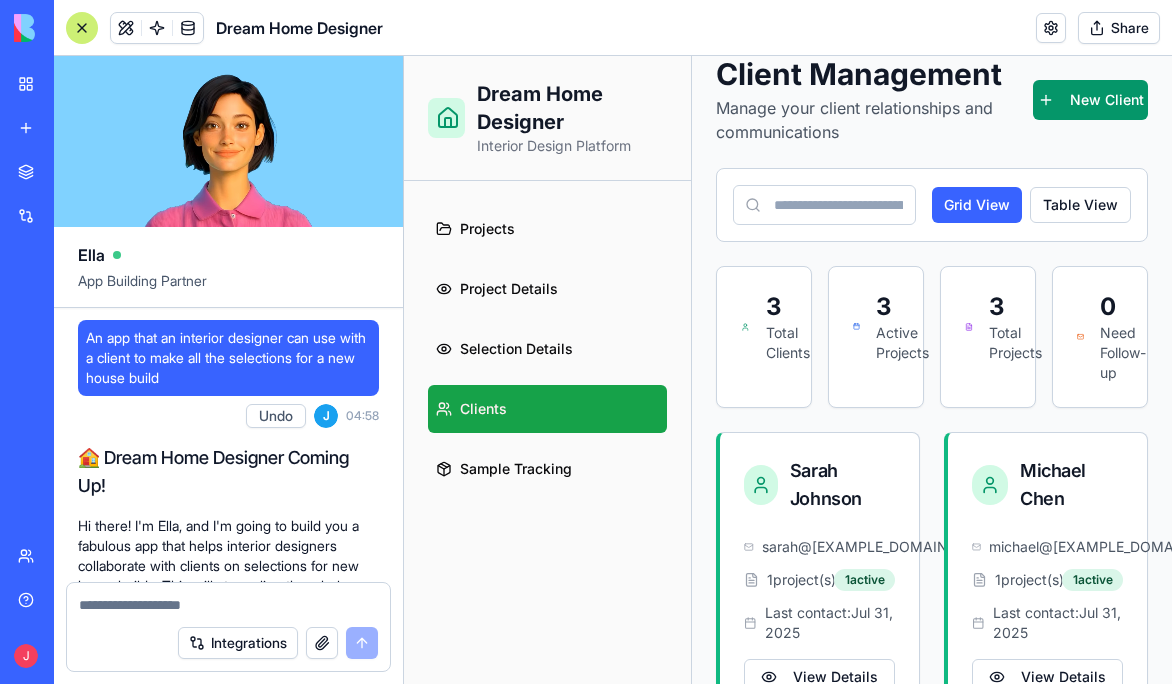 scroll, scrollTop: 2490, scrollLeft: 0, axis: vertical 